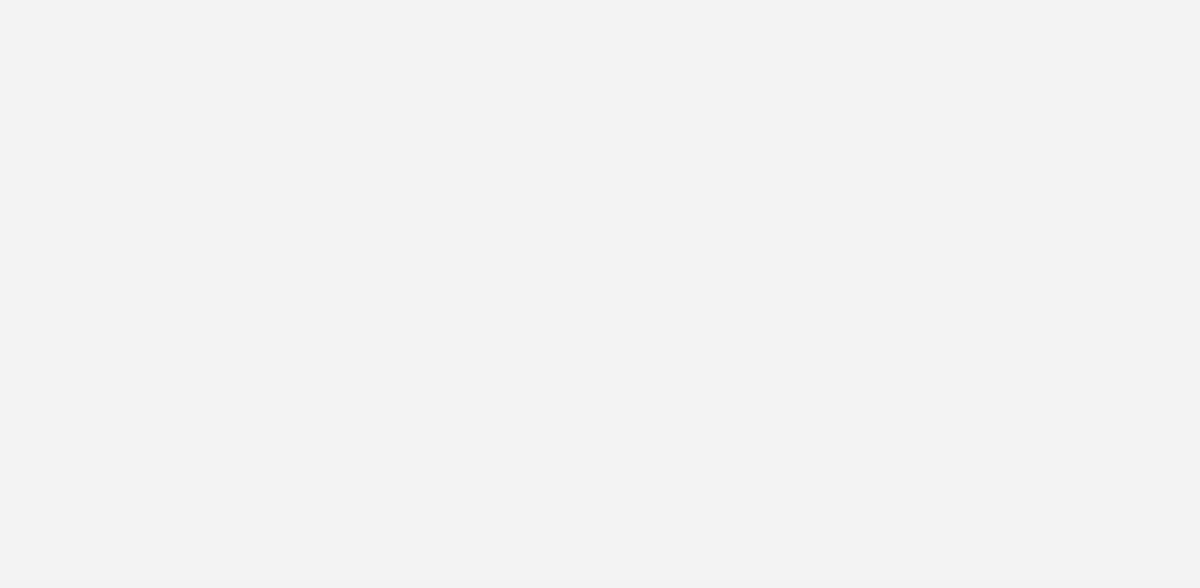 scroll, scrollTop: 0, scrollLeft: 0, axis: both 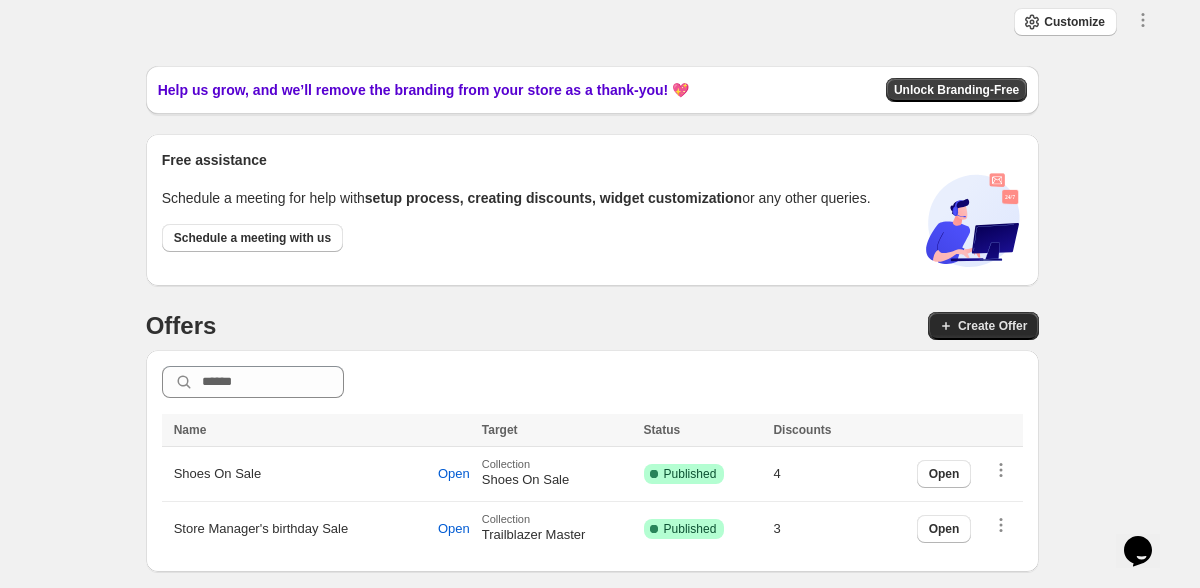 click on "Create Offer" at bounding box center (992, 326) 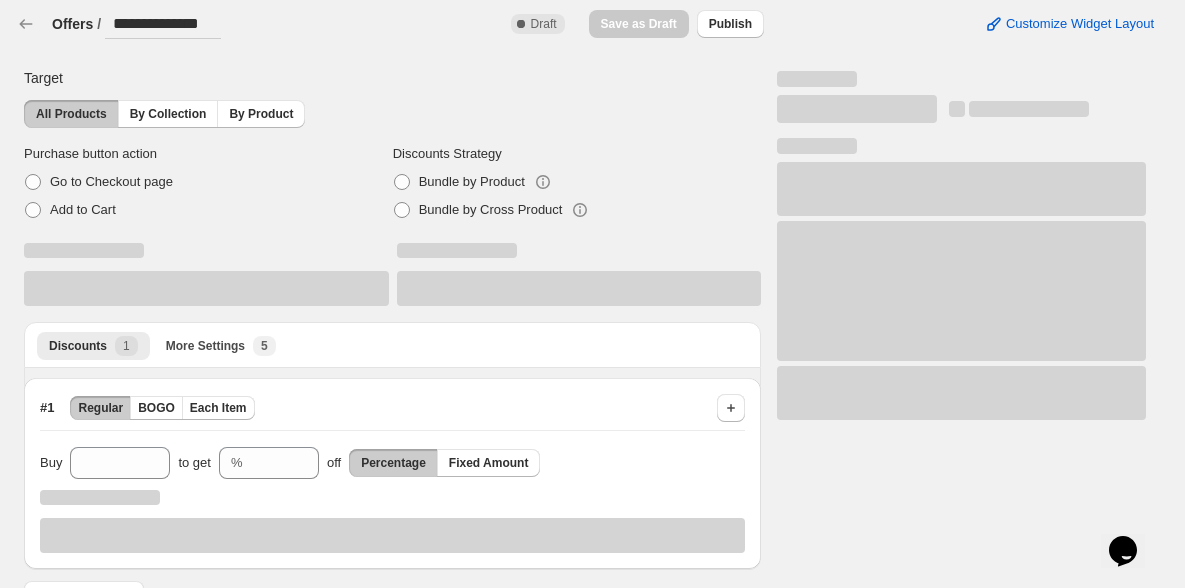 click on "**********" at bounding box center (163, 24) 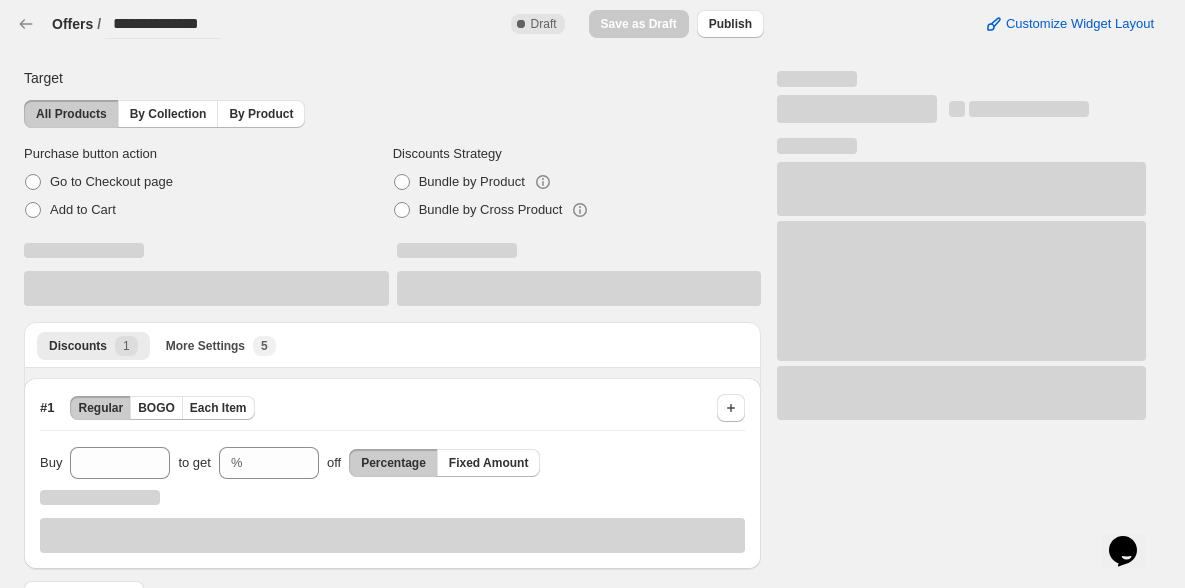 drag, startPoint x: 221, startPoint y: 22, endPoint x: 117, endPoint y: 17, distance: 104.120125 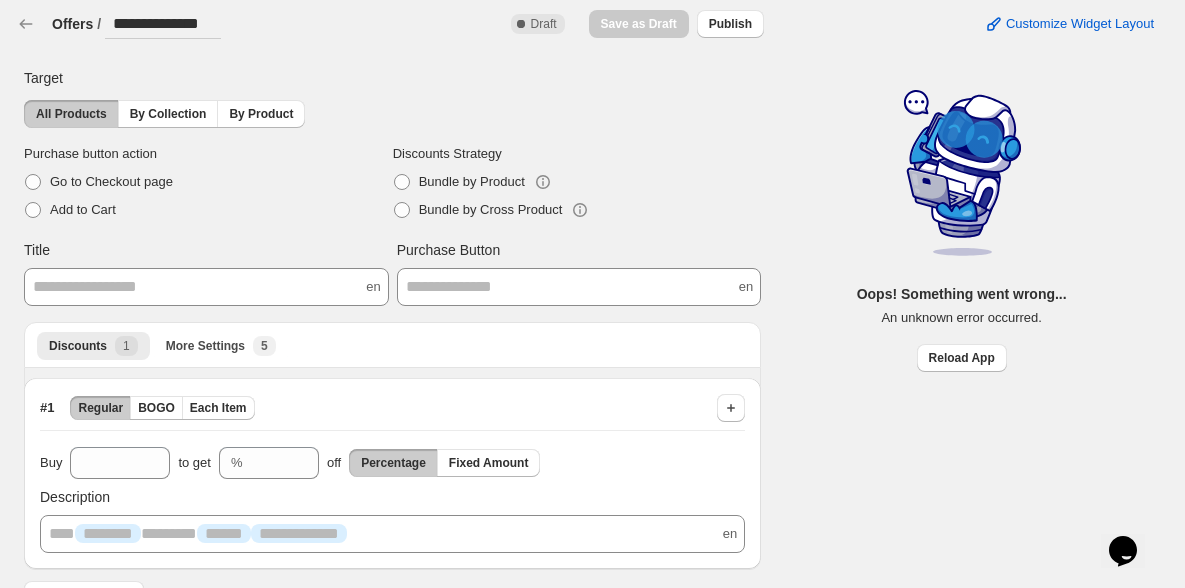 click on "**********" at bounding box center (163, 24) 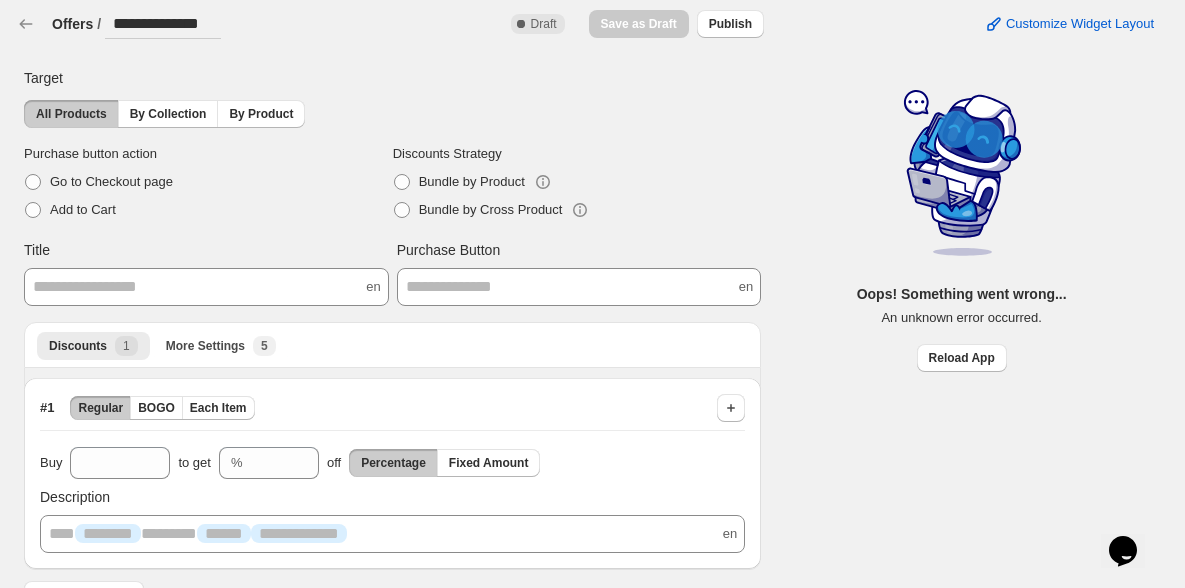 click on "**********" at bounding box center [163, 24] 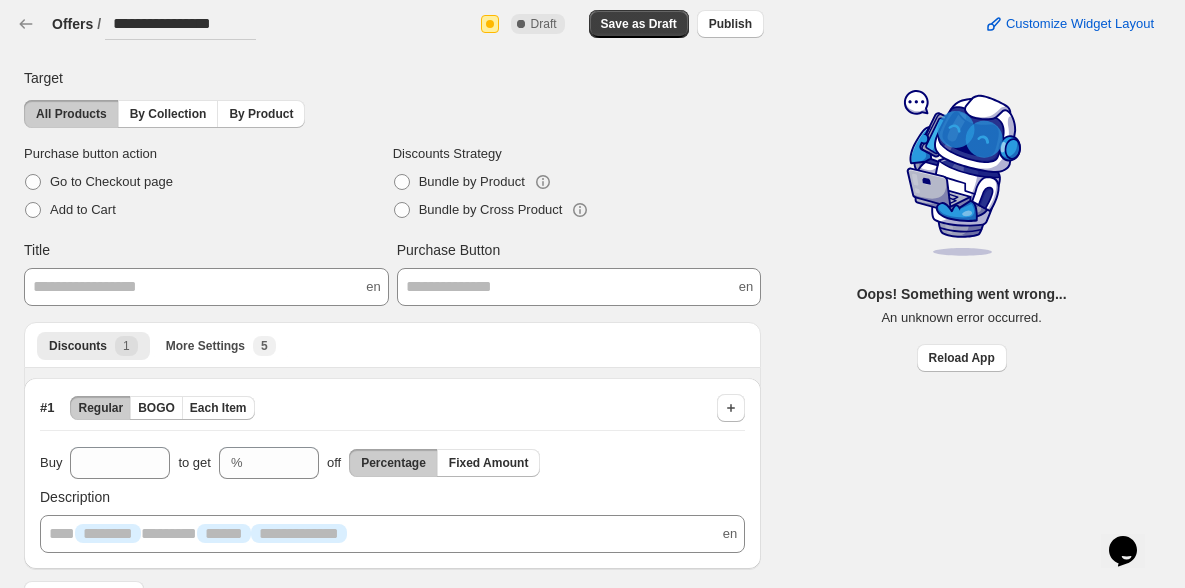 scroll, scrollTop: 0, scrollLeft: 0, axis: both 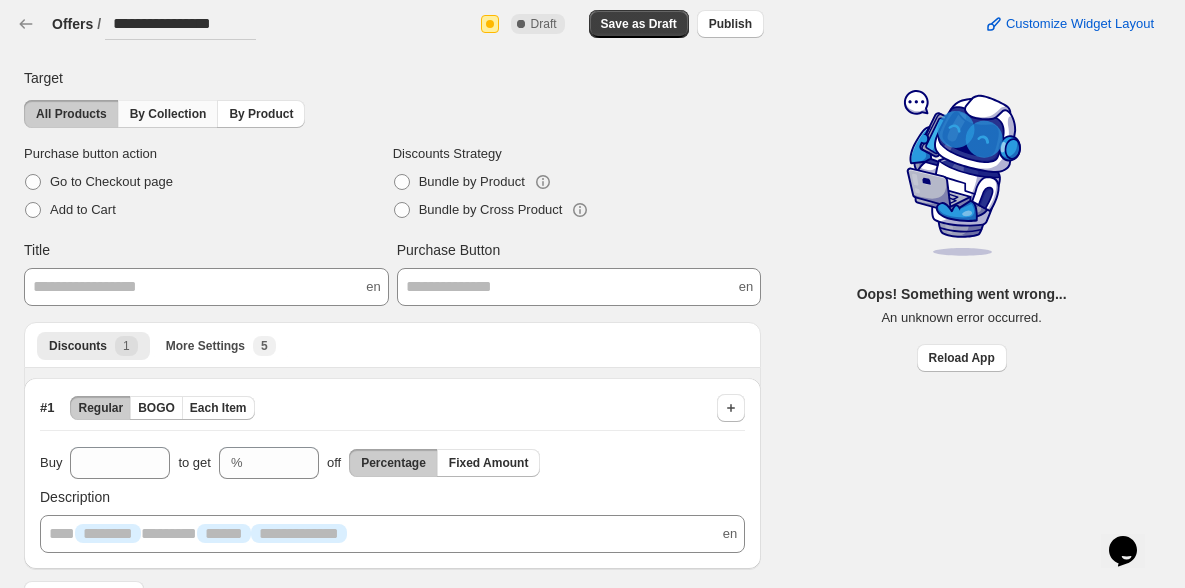 type on "**********" 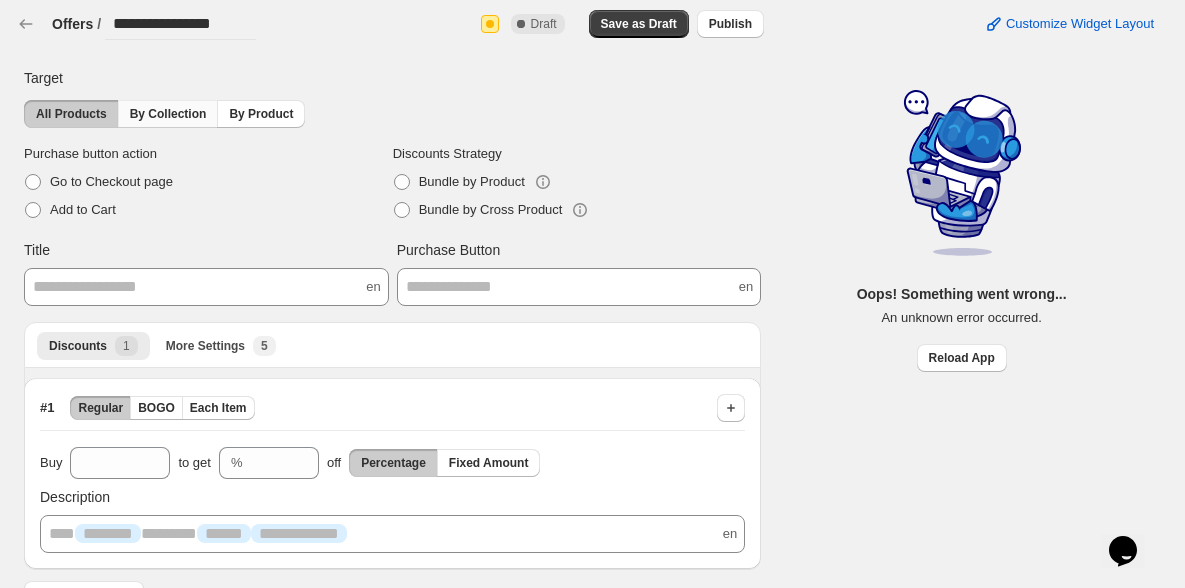 click on "By Collection" at bounding box center [168, 114] 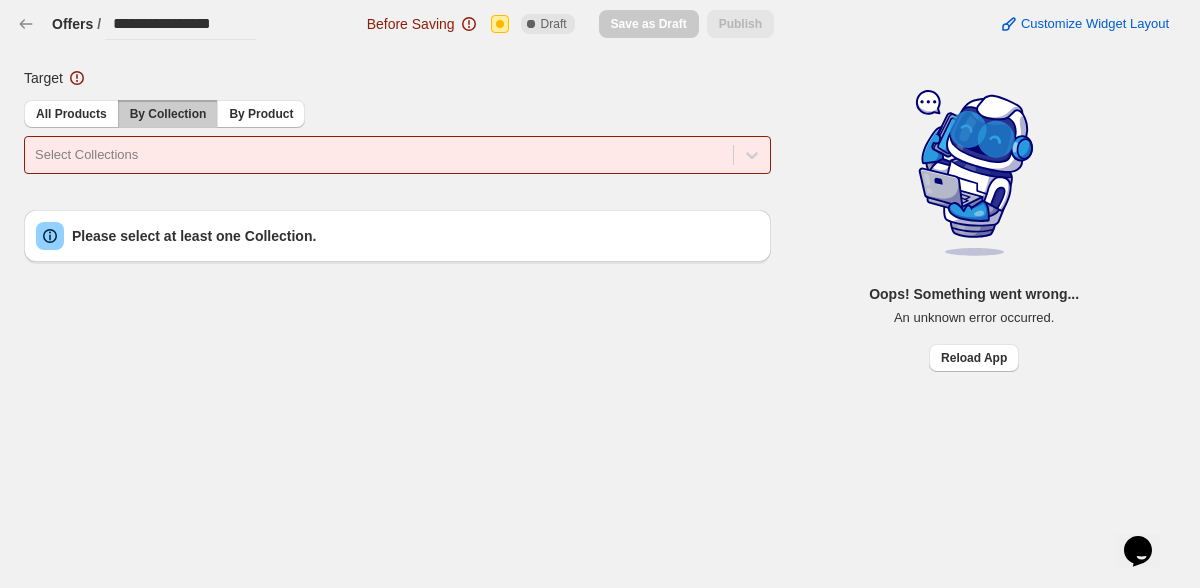 click at bounding box center (379, 155) 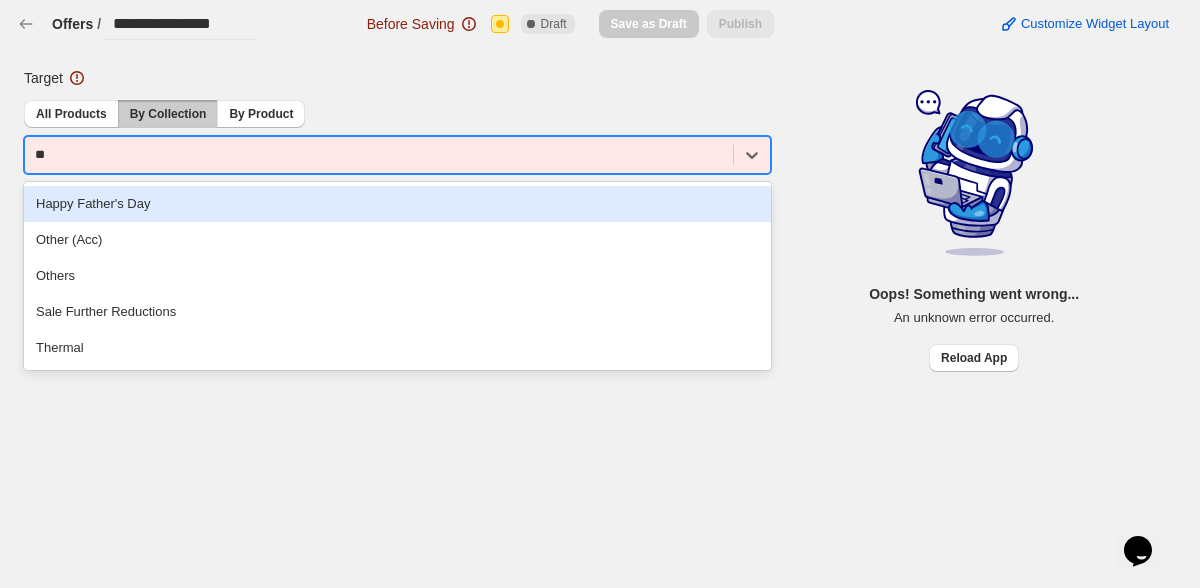 type on "*" 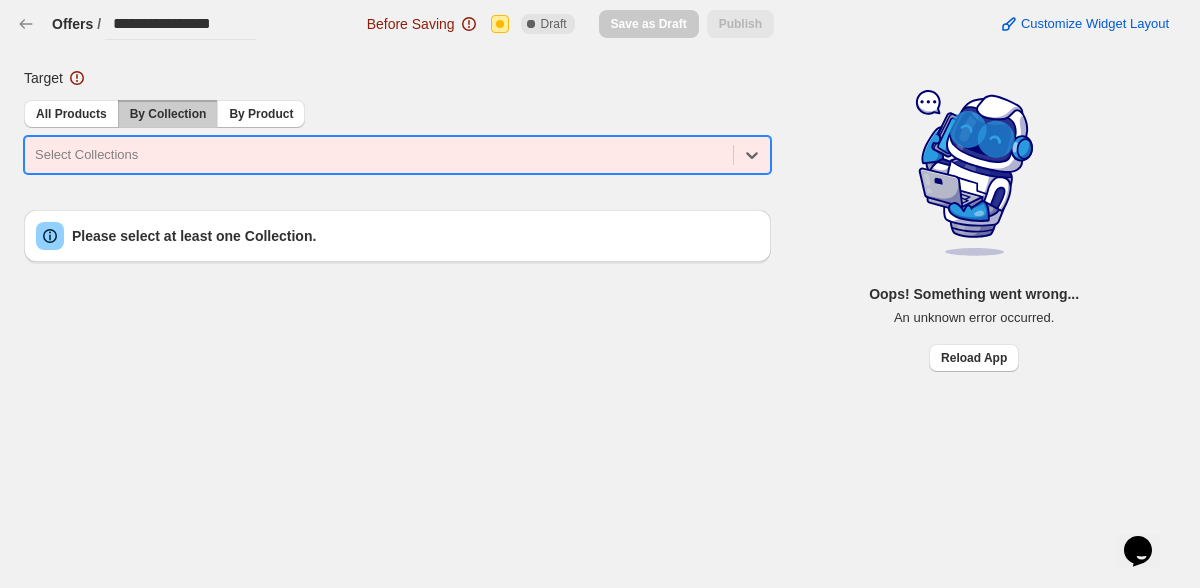 click at bounding box center [379, 155] 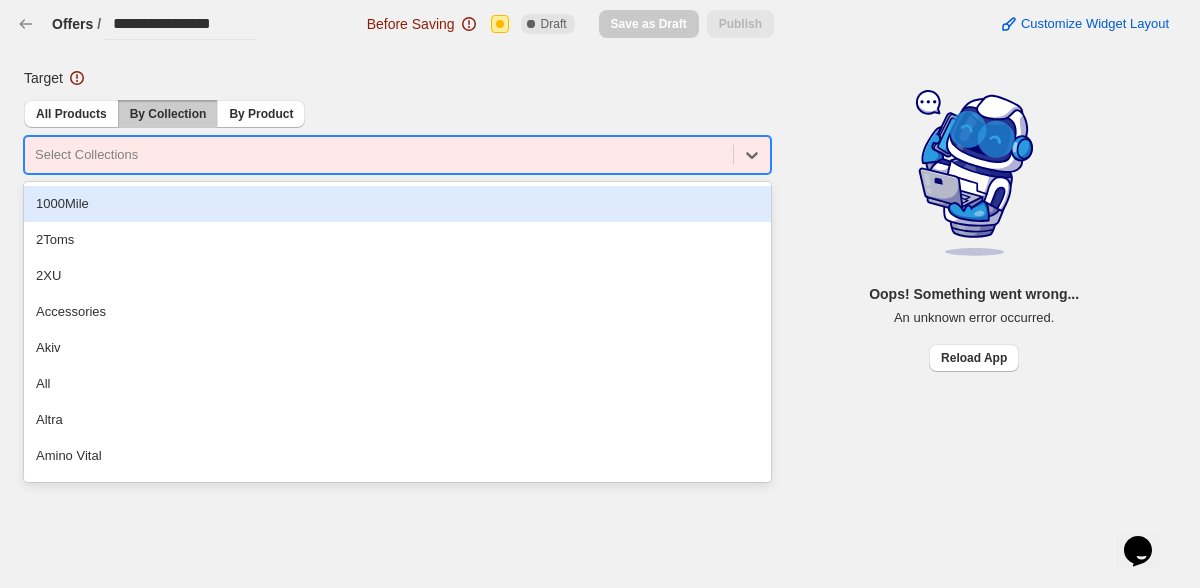paste on "********" 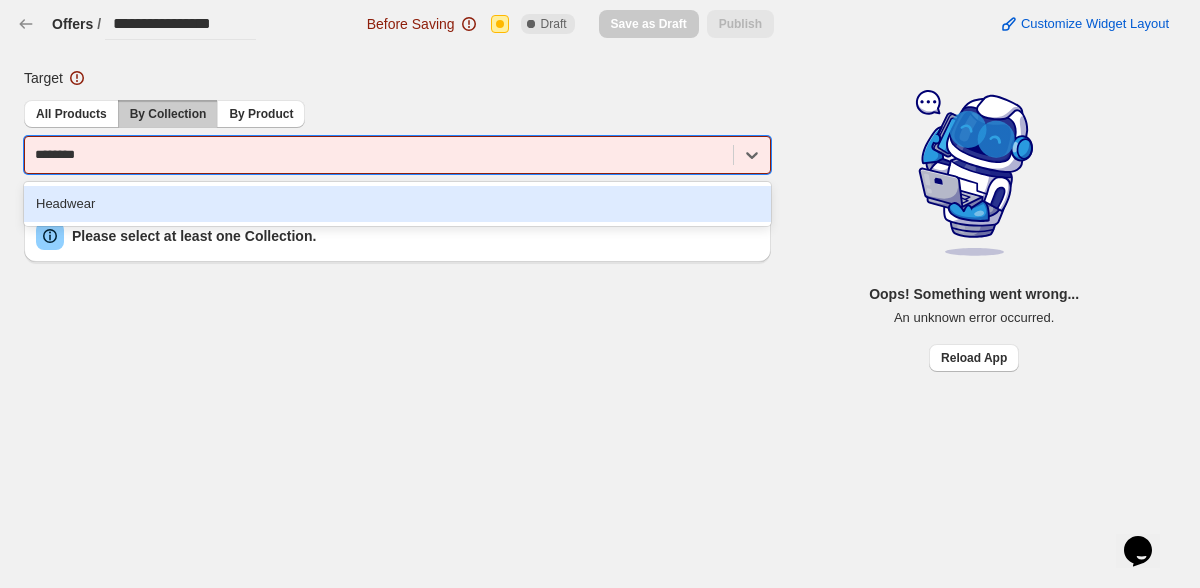 click on "Headwear" at bounding box center [397, 204] 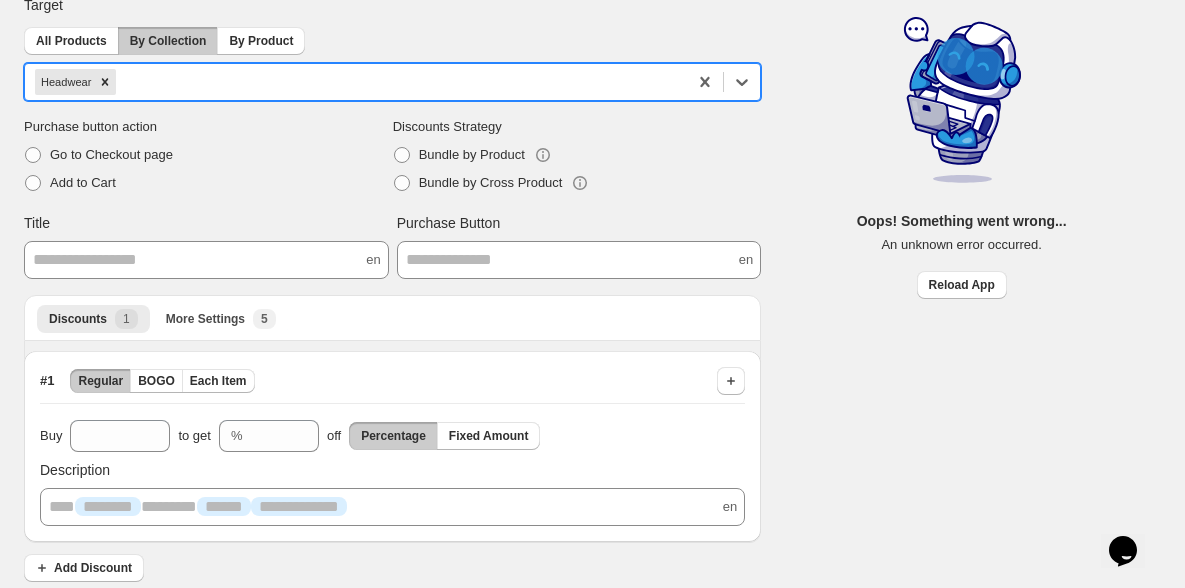 scroll, scrollTop: 83, scrollLeft: 0, axis: vertical 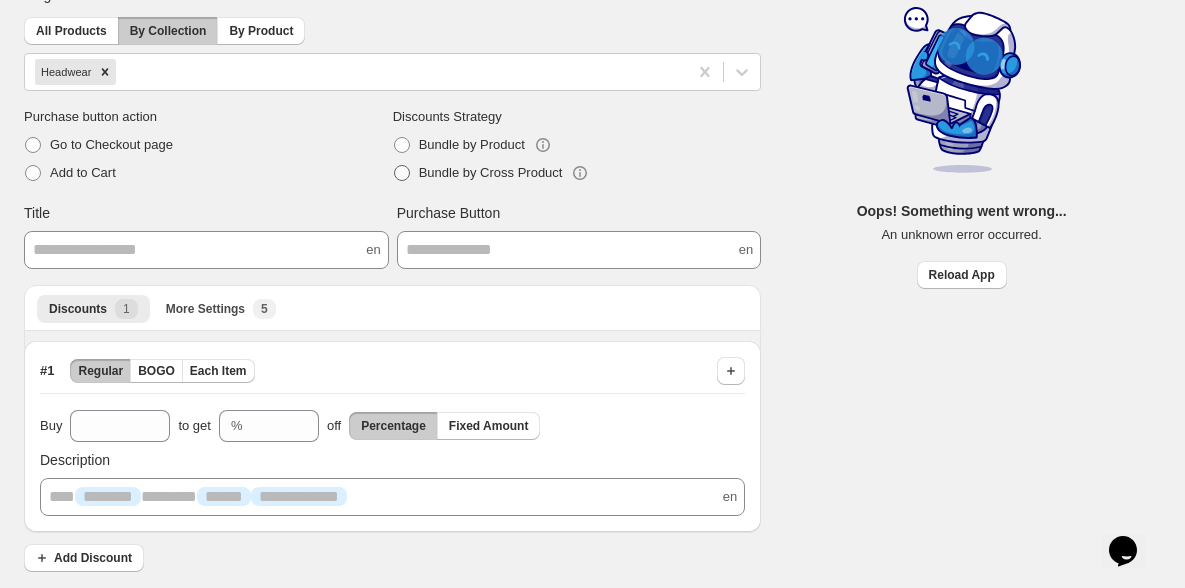 click on "Bundle by Cross Product" at bounding box center [491, 172] 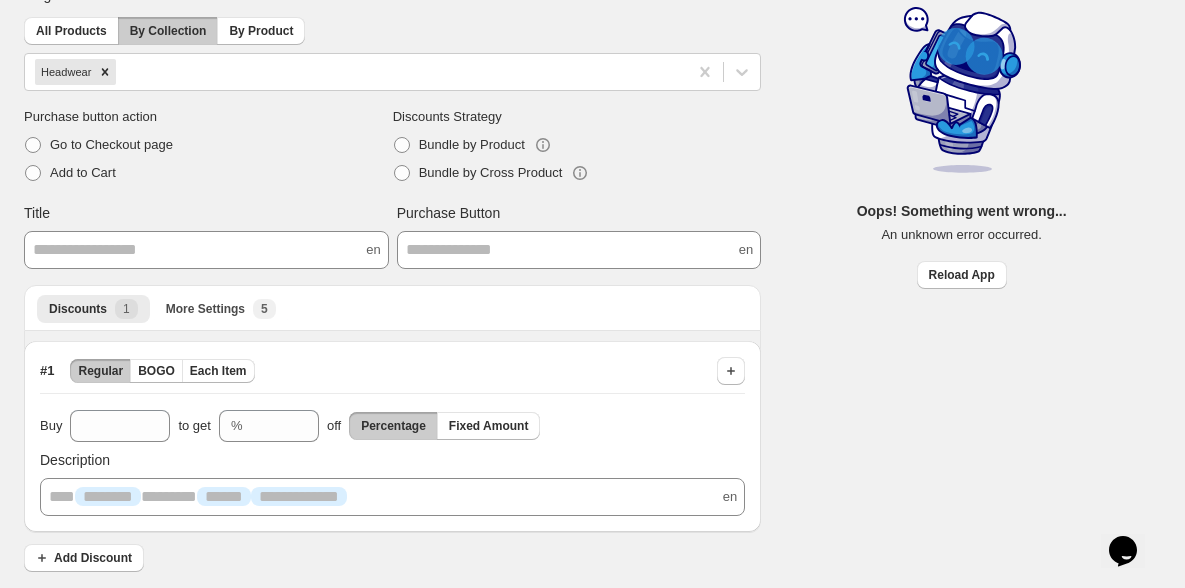 click on "**********" at bounding box center [579, 250] 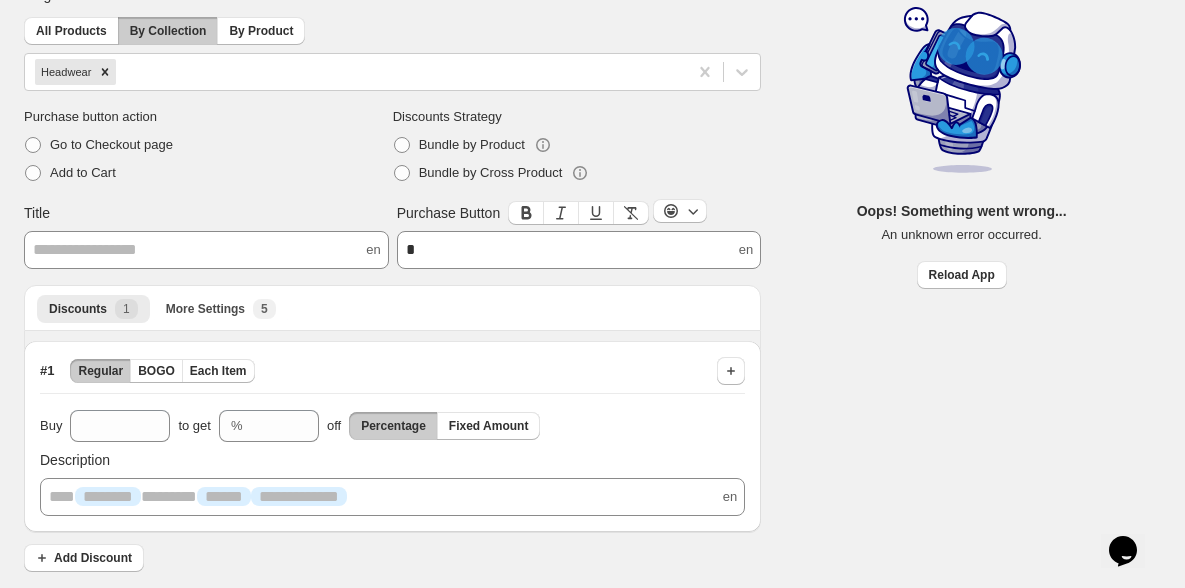 type 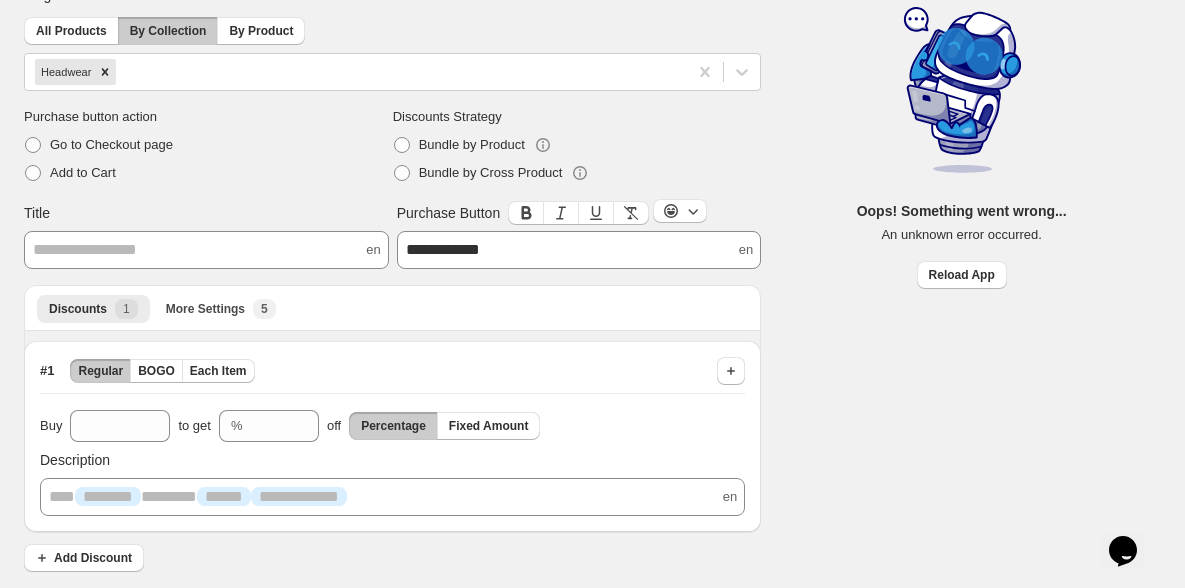 click on "Oops! Something went wrong... An unknown error occurred. Reload App" at bounding box center (577, 275) 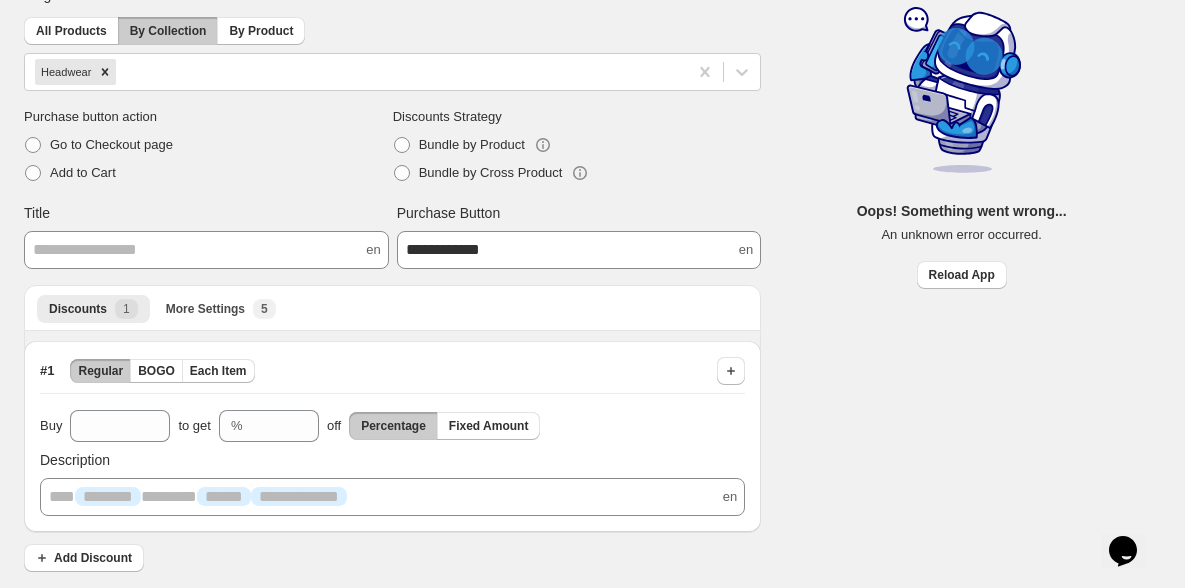 click on "Oops! Something went wrong... An unknown error occurred. Reload App" at bounding box center [577, 275] 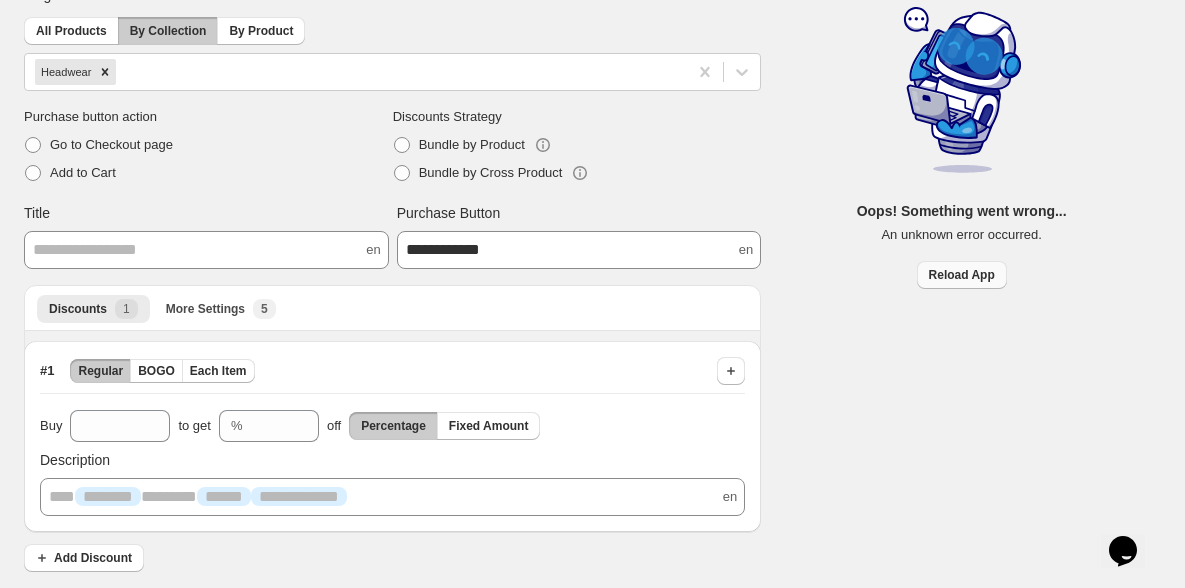click on "Reload App" at bounding box center [962, 275] 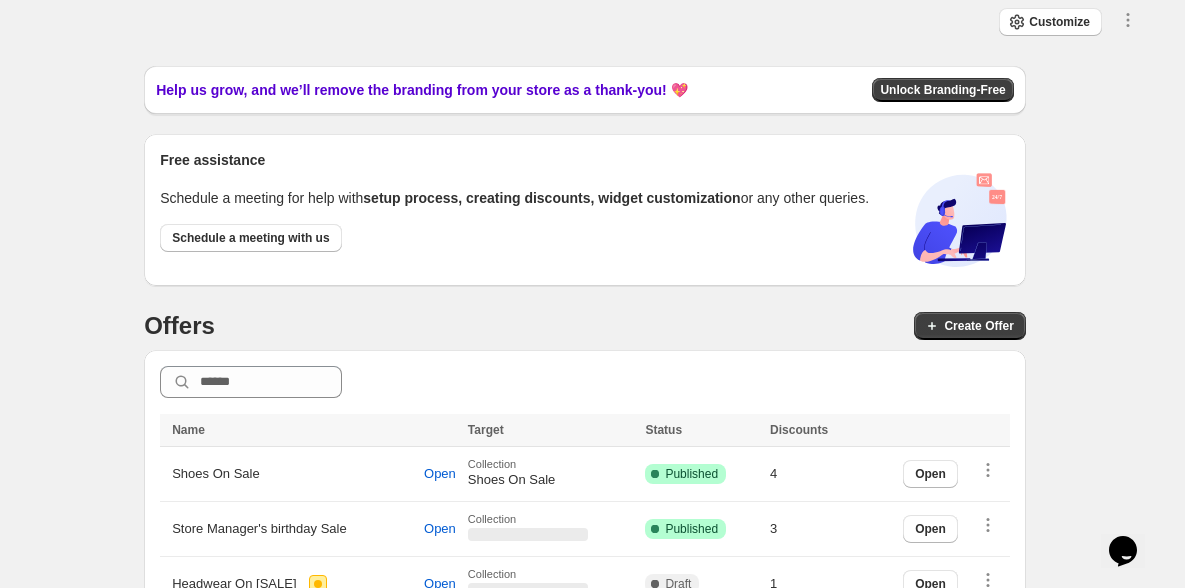 scroll, scrollTop: 46, scrollLeft: 0, axis: vertical 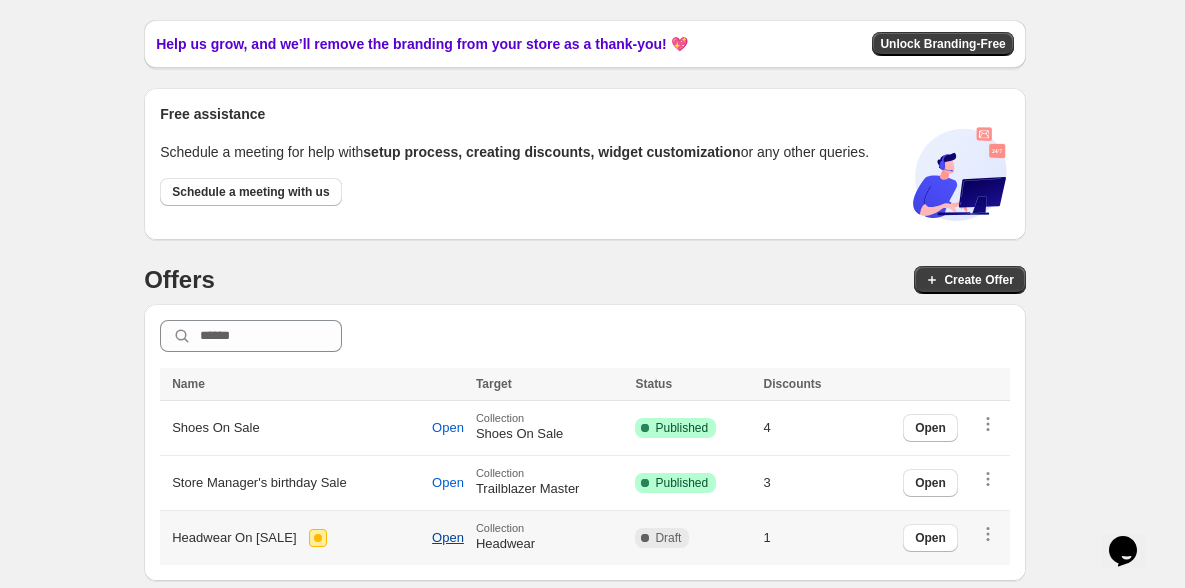 click on "Open" at bounding box center [448, 538] 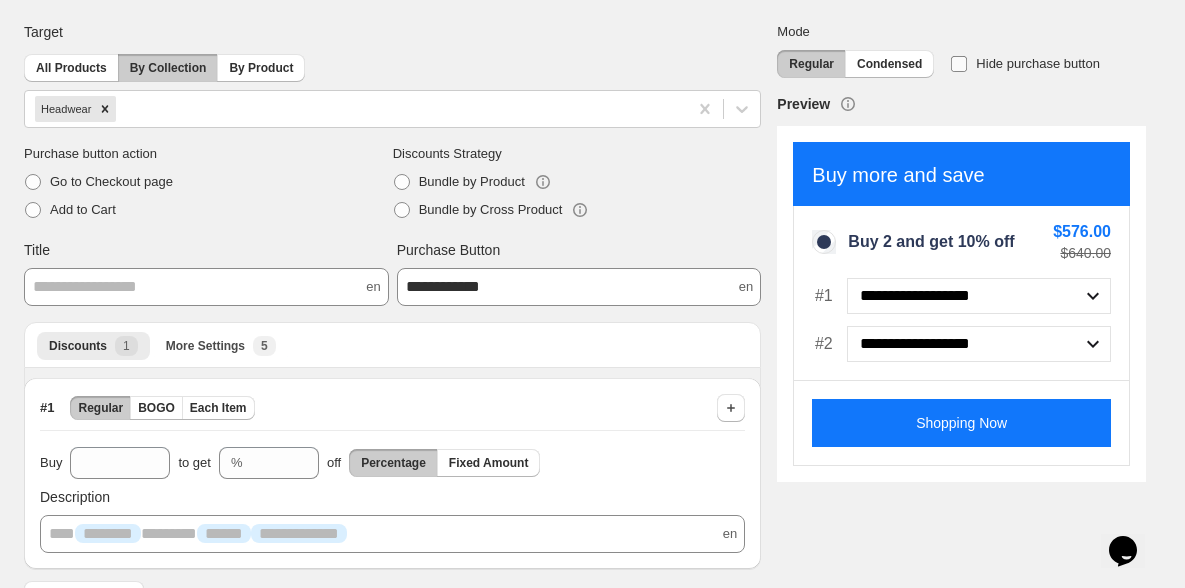 click at bounding box center (959, 64) 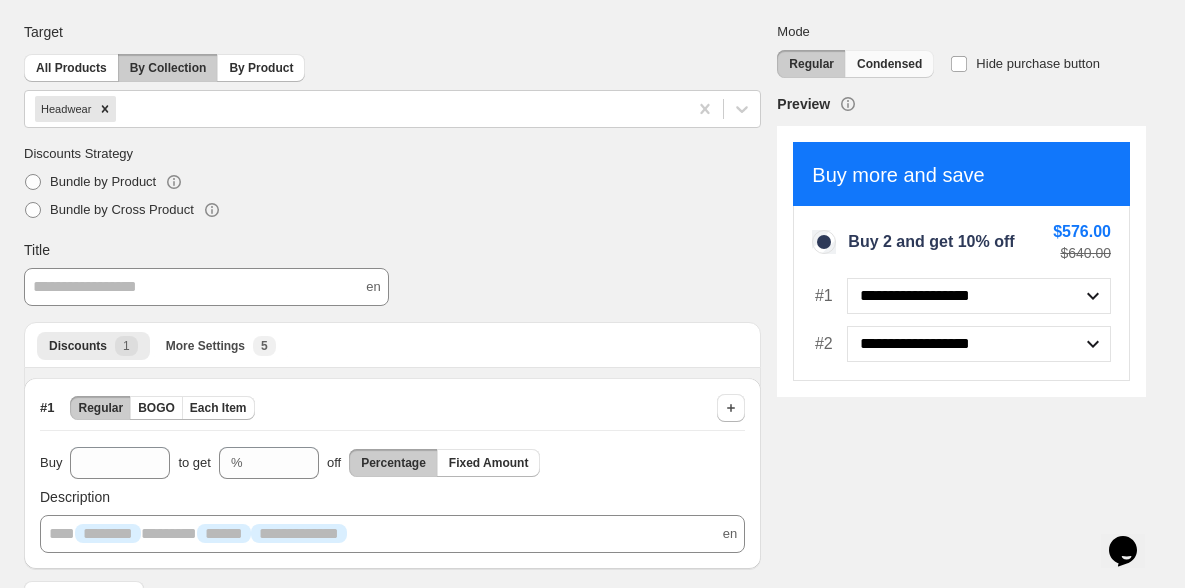 click on "Condensed" at bounding box center (889, 64) 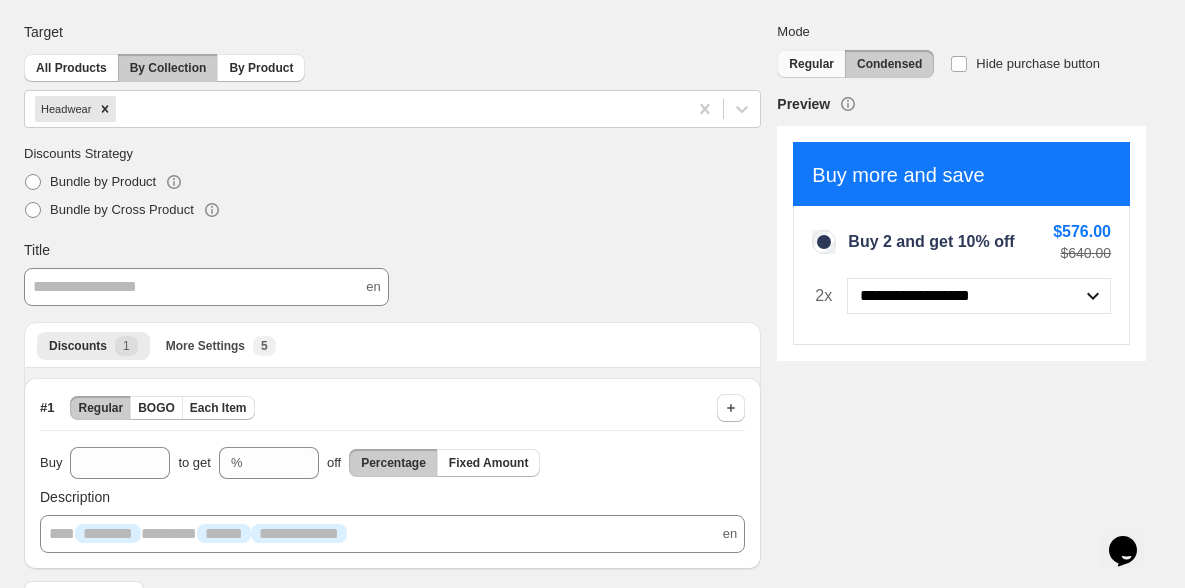 click on "Regular" at bounding box center (811, 64) 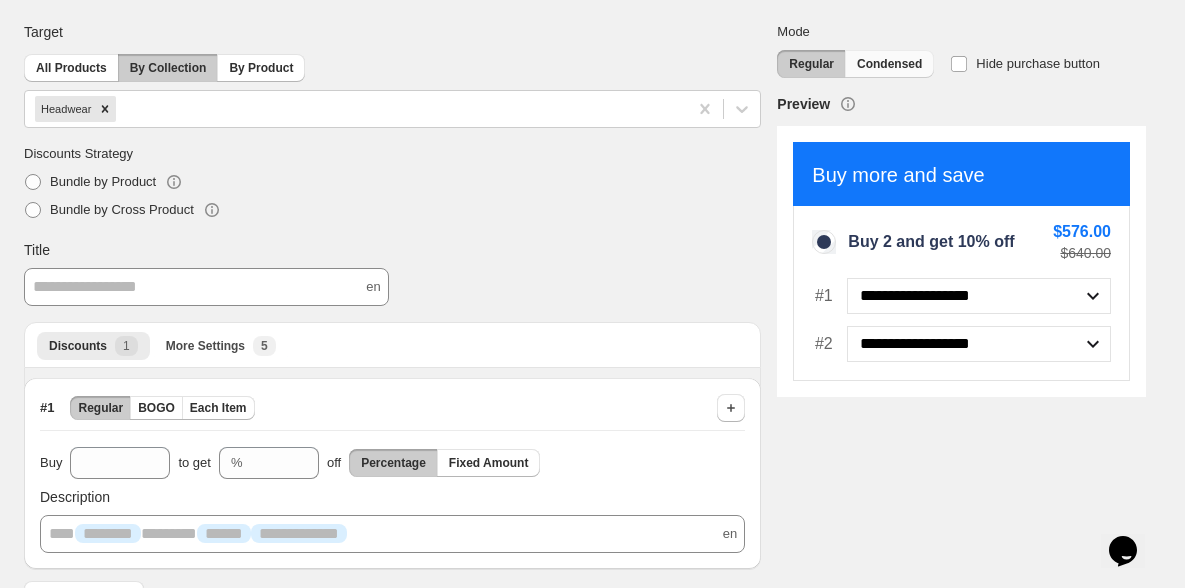 click on "Condensed" at bounding box center (889, 64) 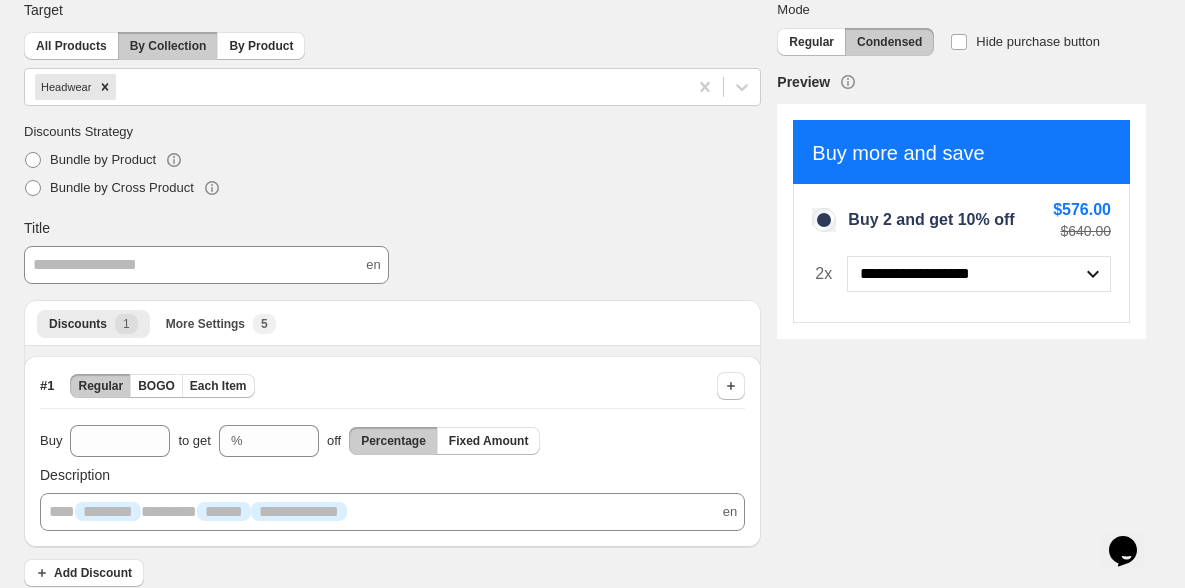 scroll, scrollTop: 83, scrollLeft: 0, axis: vertical 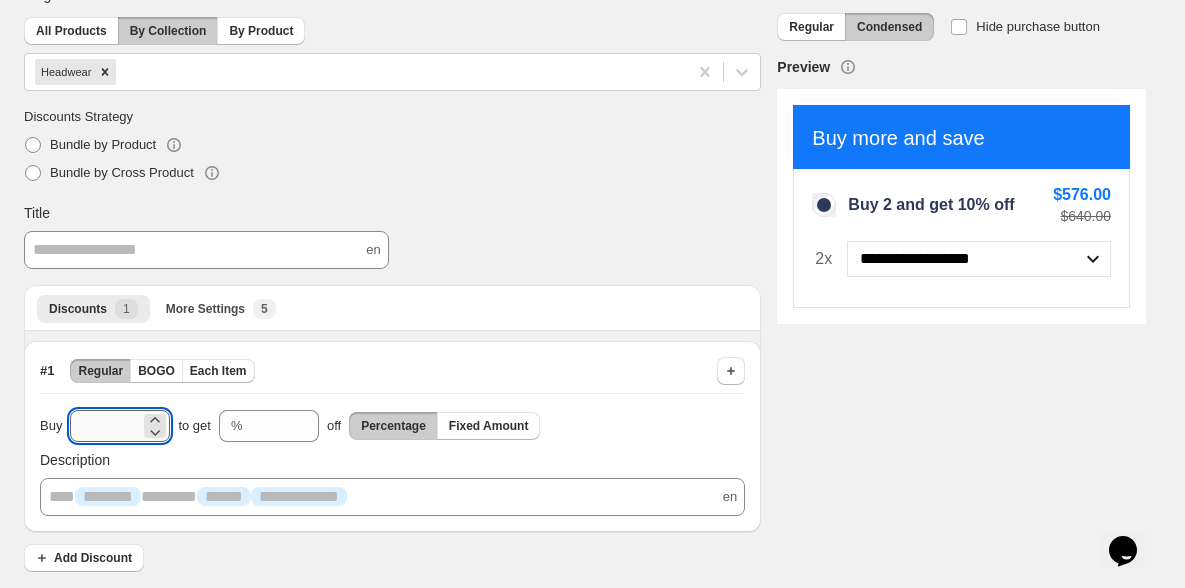 drag, startPoint x: 113, startPoint y: 424, endPoint x: 82, endPoint y: 422, distance: 31.06445 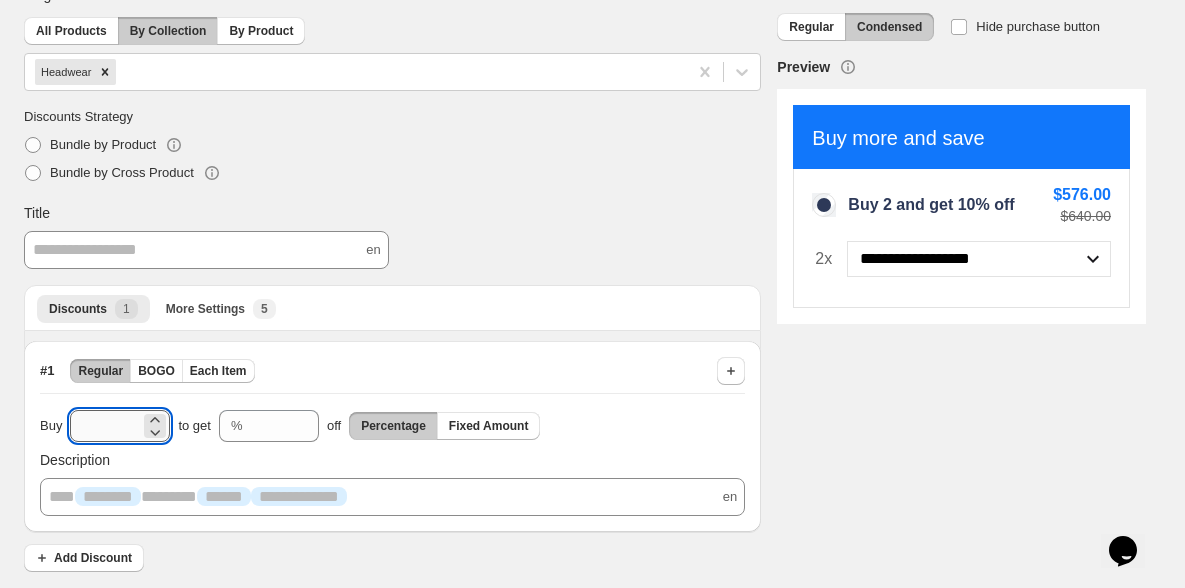 click on "*" at bounding box center (105, 426) 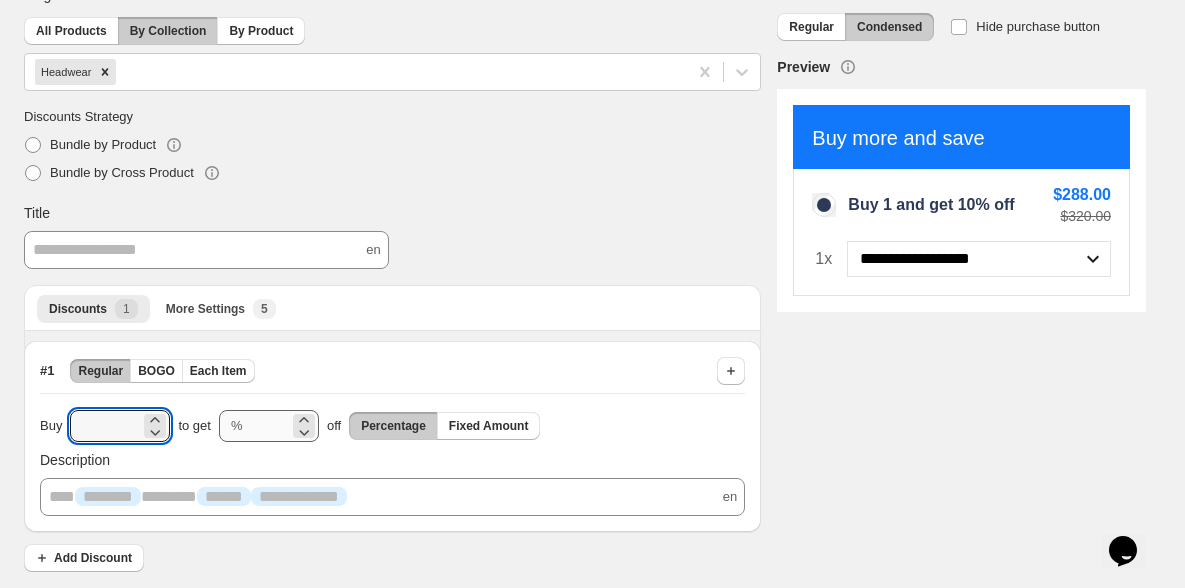type on "*" 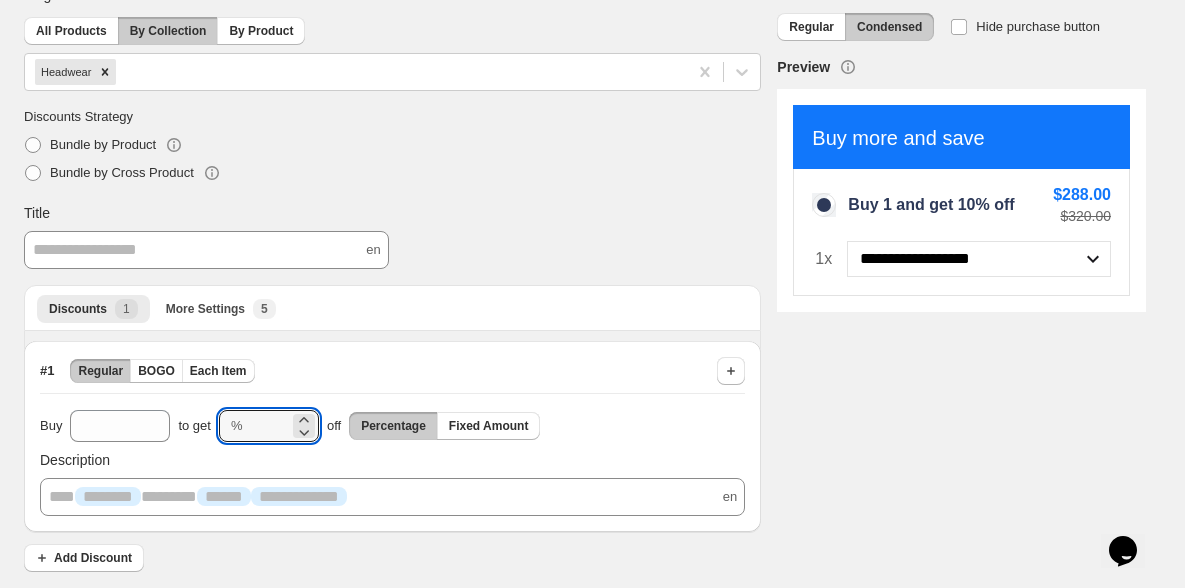 drag, startPoint x: 283, startPoint y: 426, endPoint x: 229, endPoint y: 423, distance: 54.08327 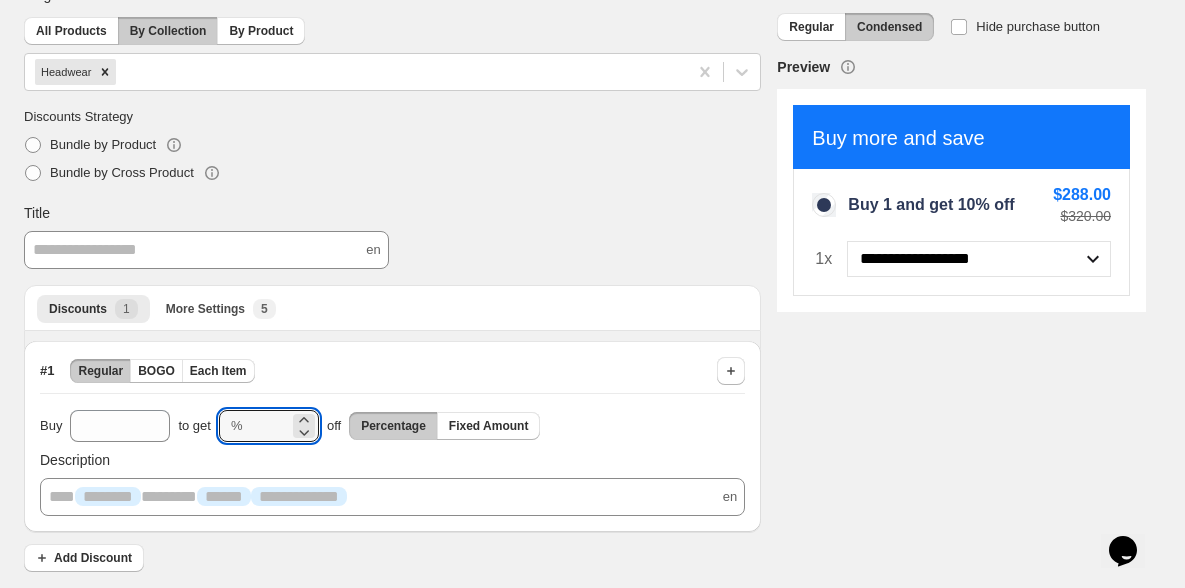 click on "% **" at bounding box center (269, 426) 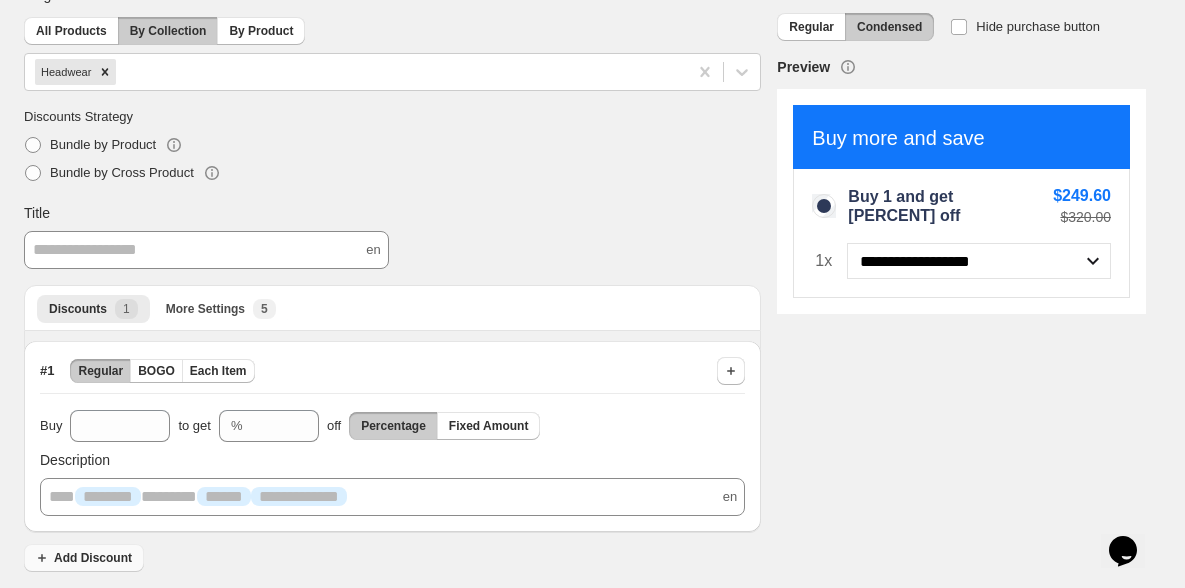 click on "Add Discount" at bounding box center [93, 558] 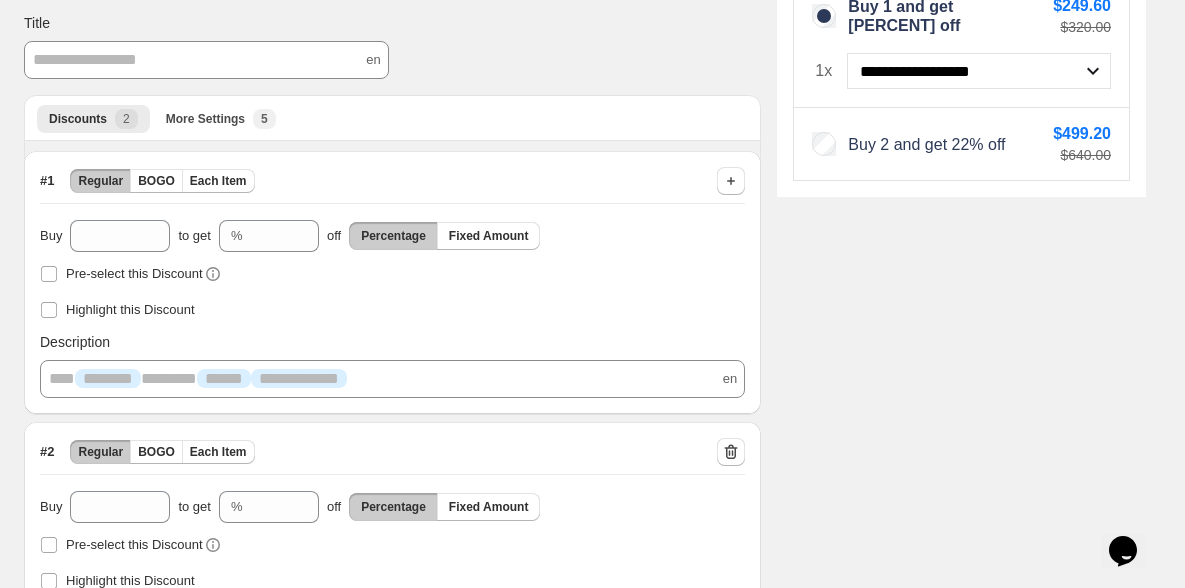 scroll, scrollTop: 425, scrollLeft: 0, axis: vertical 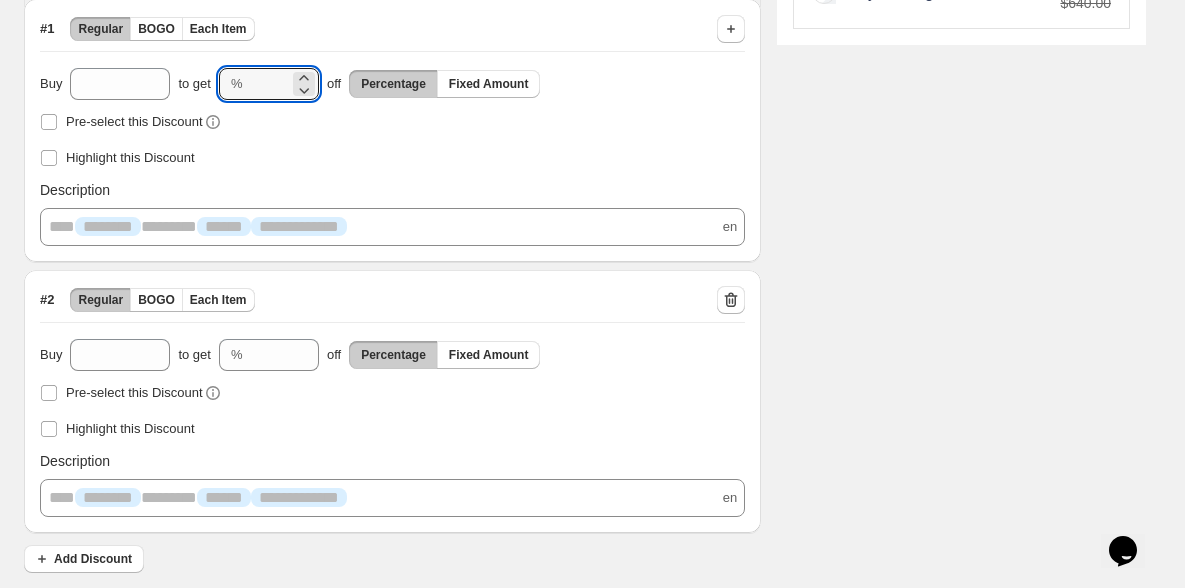 drag, startPoint x: 279, startPoint y: 89, endPoint x: 233, endPoint y: 86, distance: 46.09772 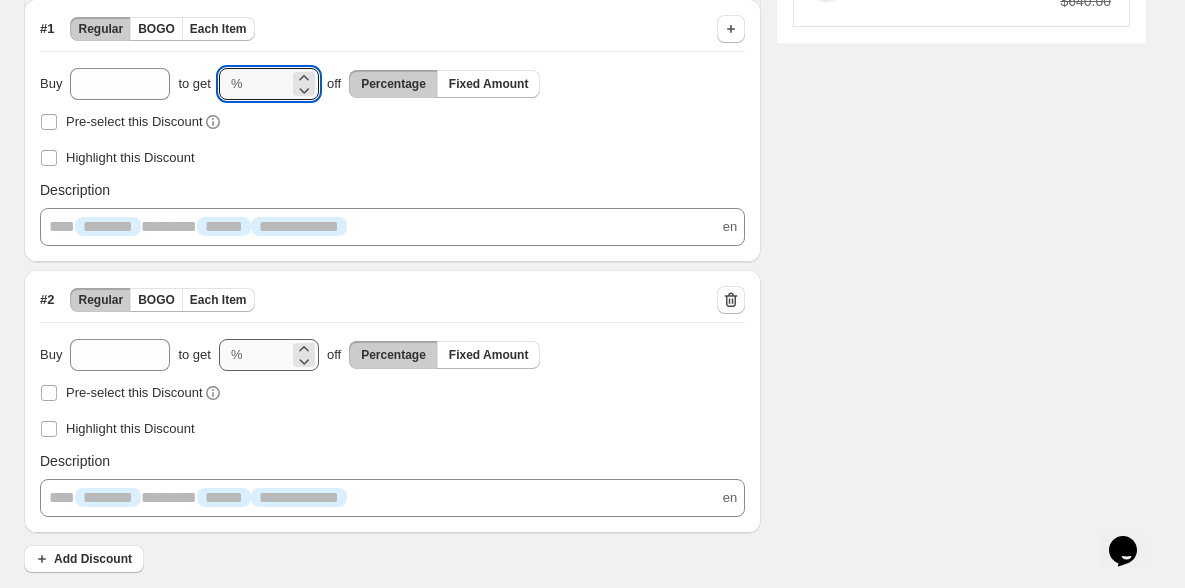 type on "**" 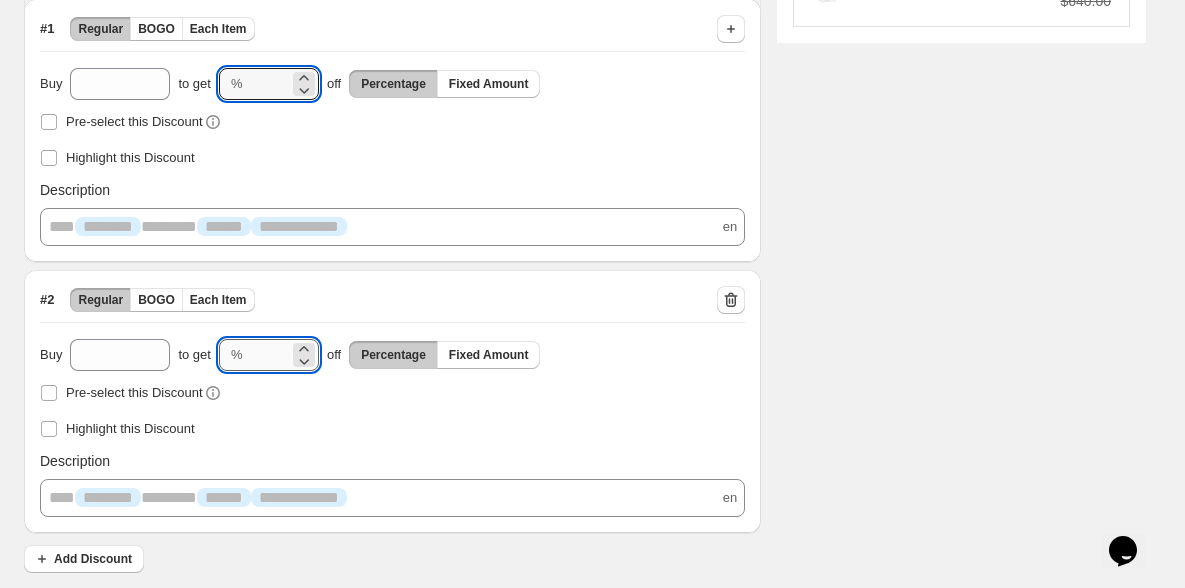click on "**" at bounding box center (270, 355) 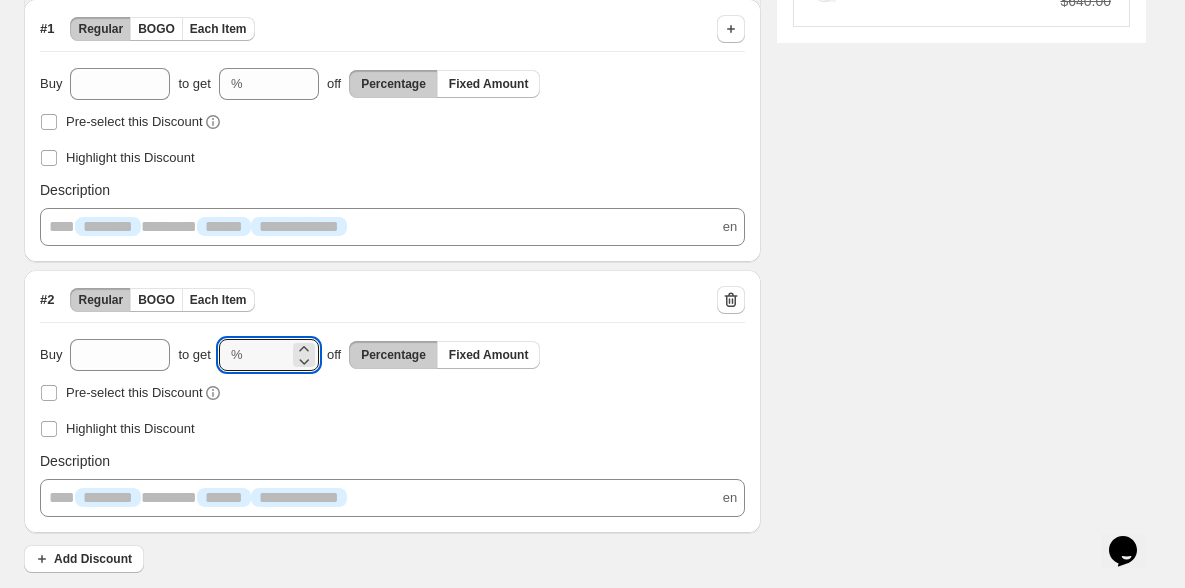 drag, startPoint x: 283, startPoint y: 354, endPoint x: 204, endPoint y: 349, distance: 79.15807 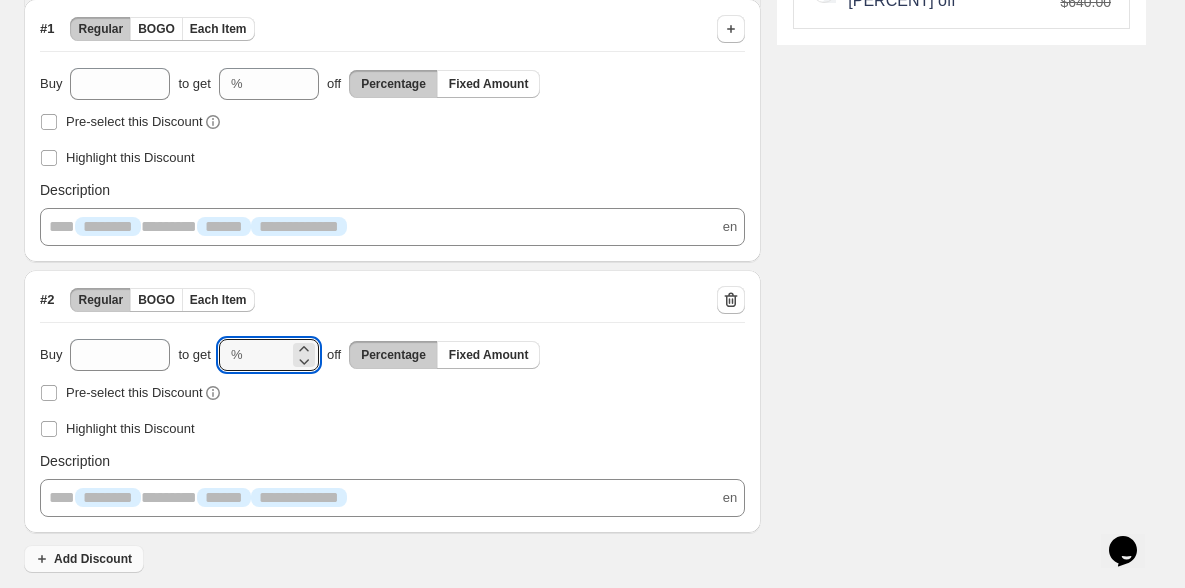 type on "**" 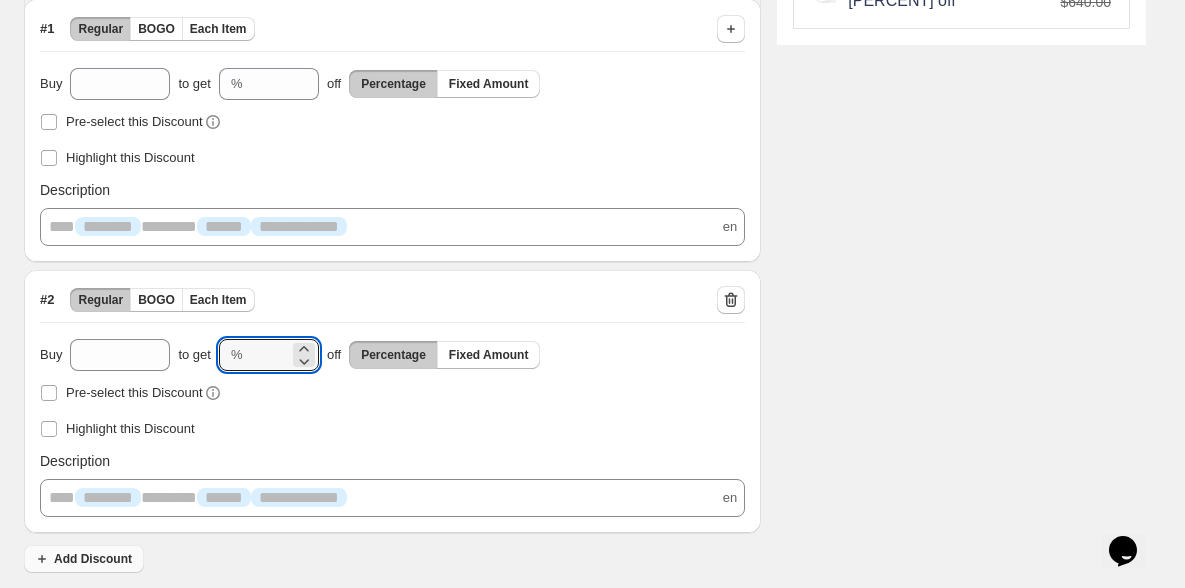 click on "Add Discount" at bounding box center (93, 559) 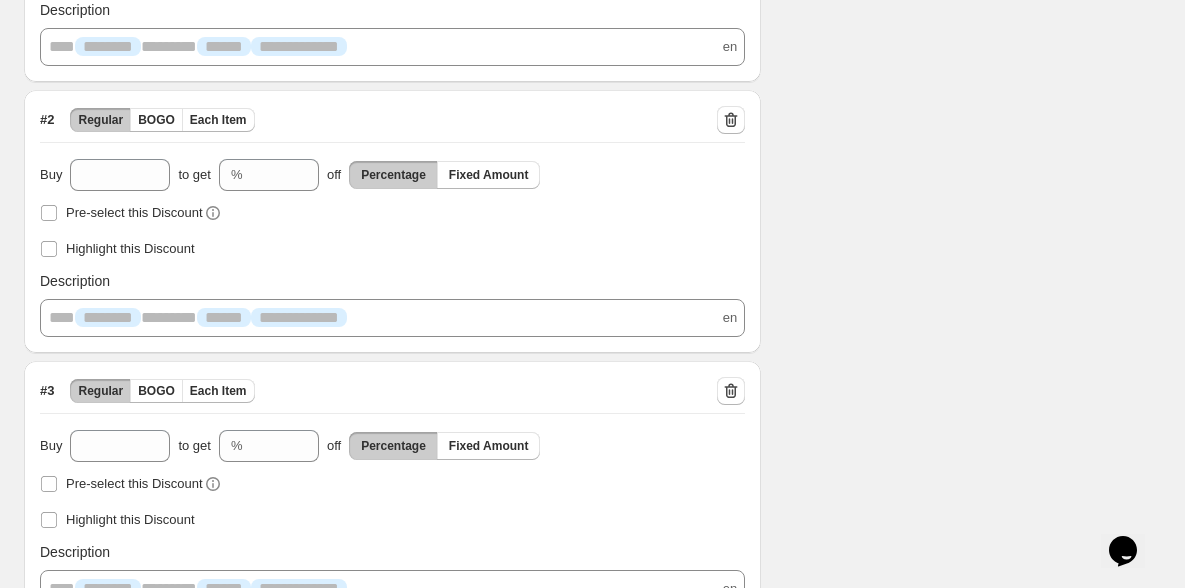 scroll, scrollTop: 695, scrollLeft: 0, axis: vertical 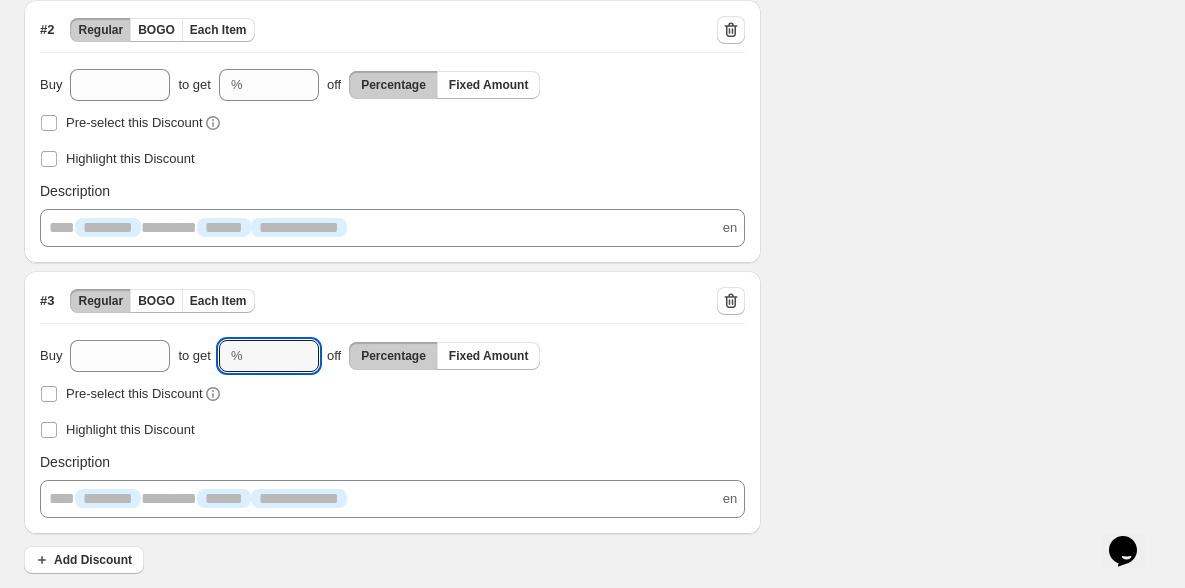 drag, startPoint x: 282, startPoint y: 358, endPoint x: 216, endPoint y: 350, distance: 66.48308 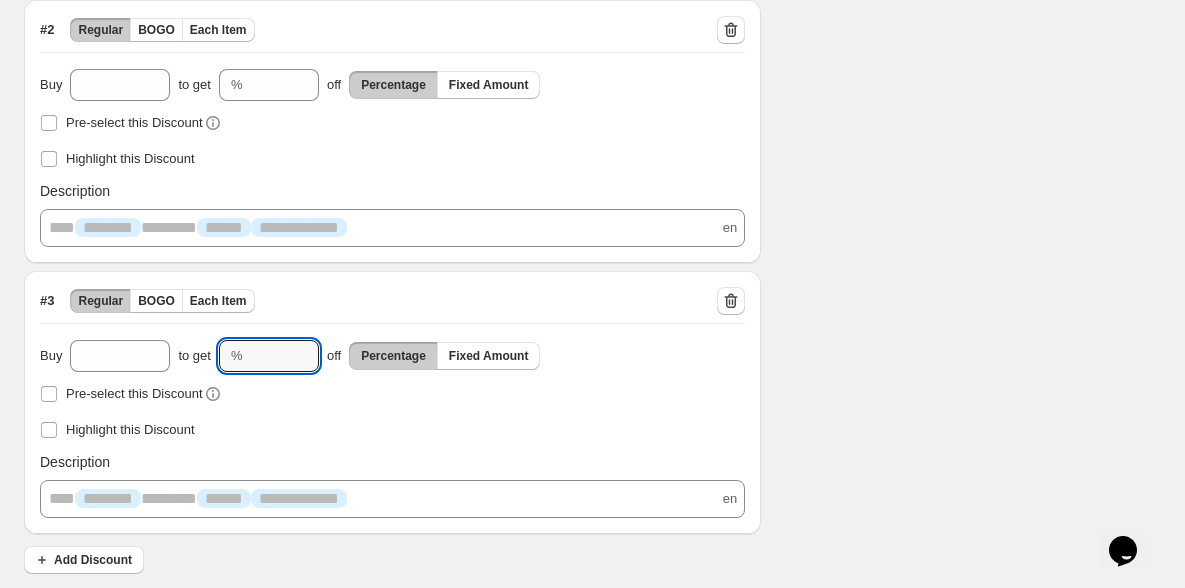 click on "to get % ** off Percentage Fixed Amount" at bounding box center [359, 356] 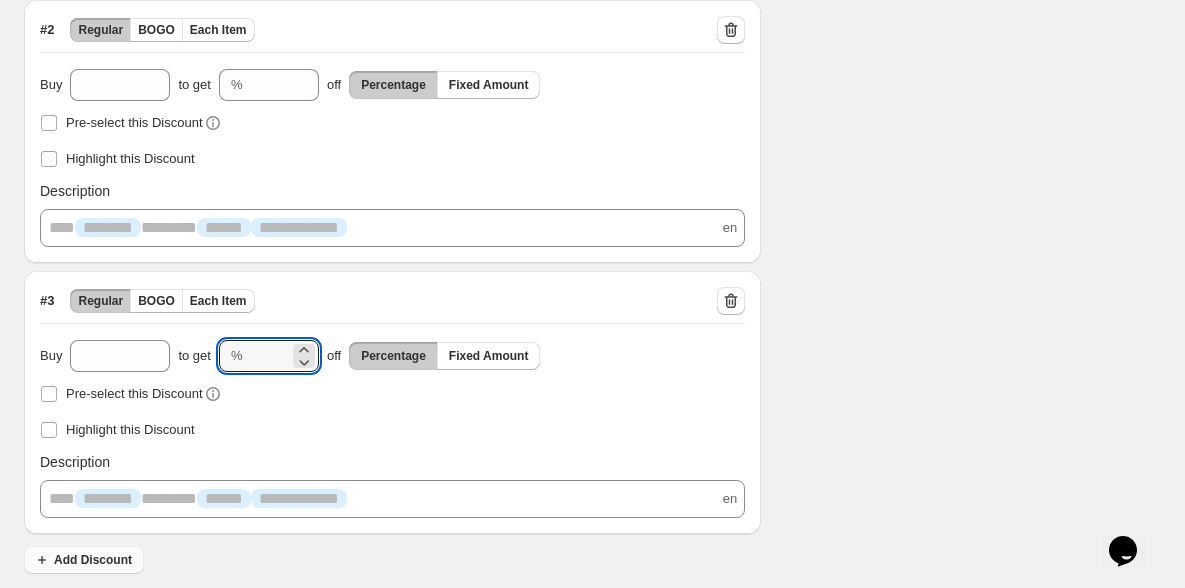 type on "**" 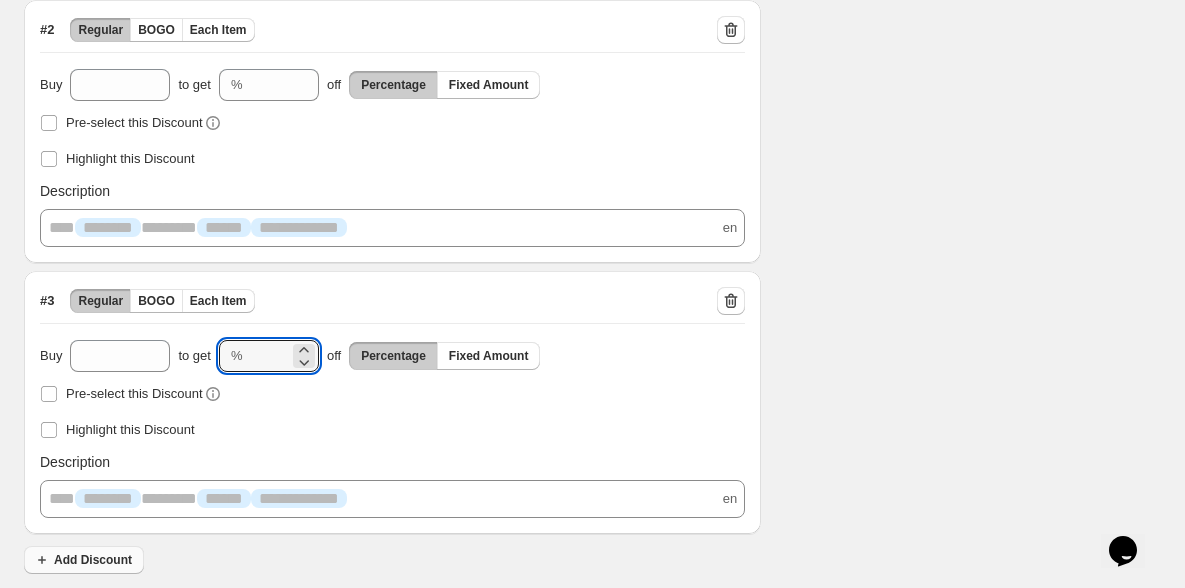 click on "Add Discount" at bounding box center [93, 560] 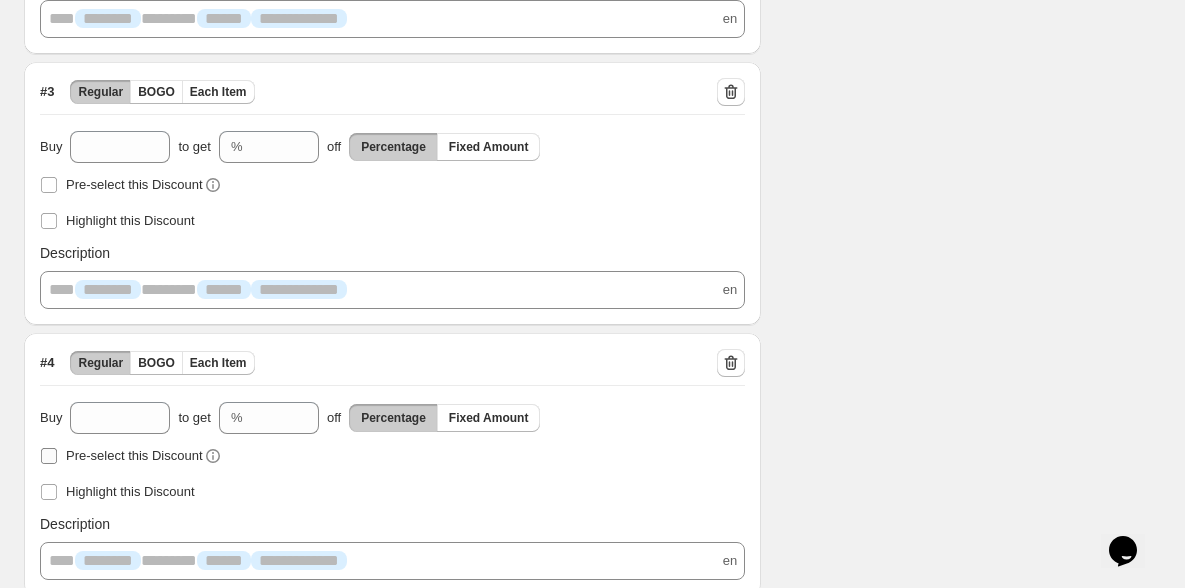 scroll, scrollTop: 925, scrollLeft: 0, axis: vertical 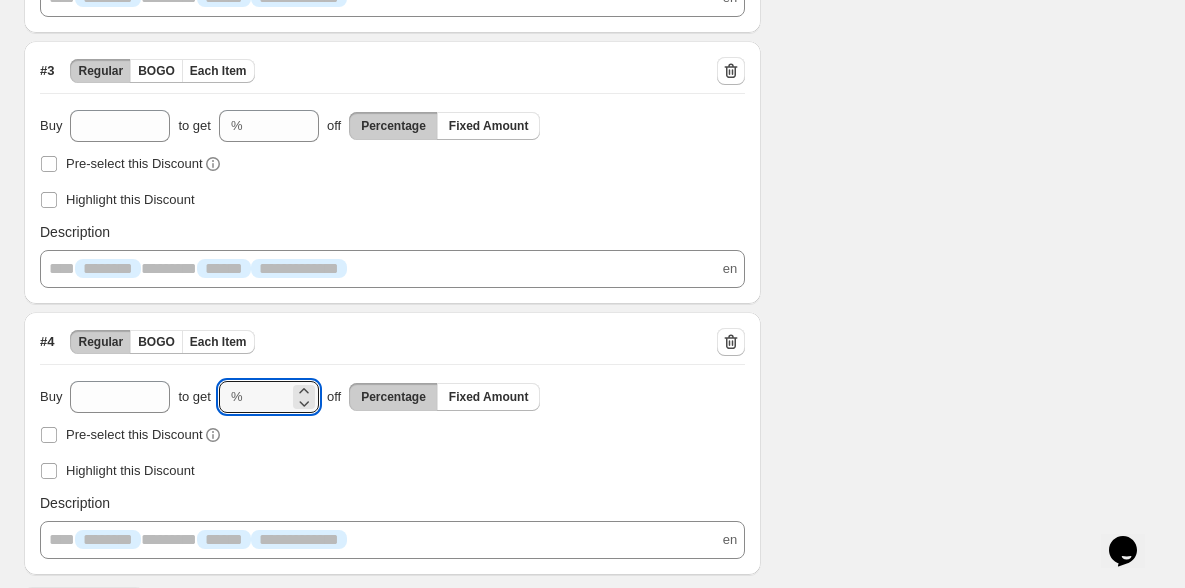 drag, startPoint x: 283, startPoint y: 390, endPoint x: 216, endPoint y: 386, distance: 67.11929 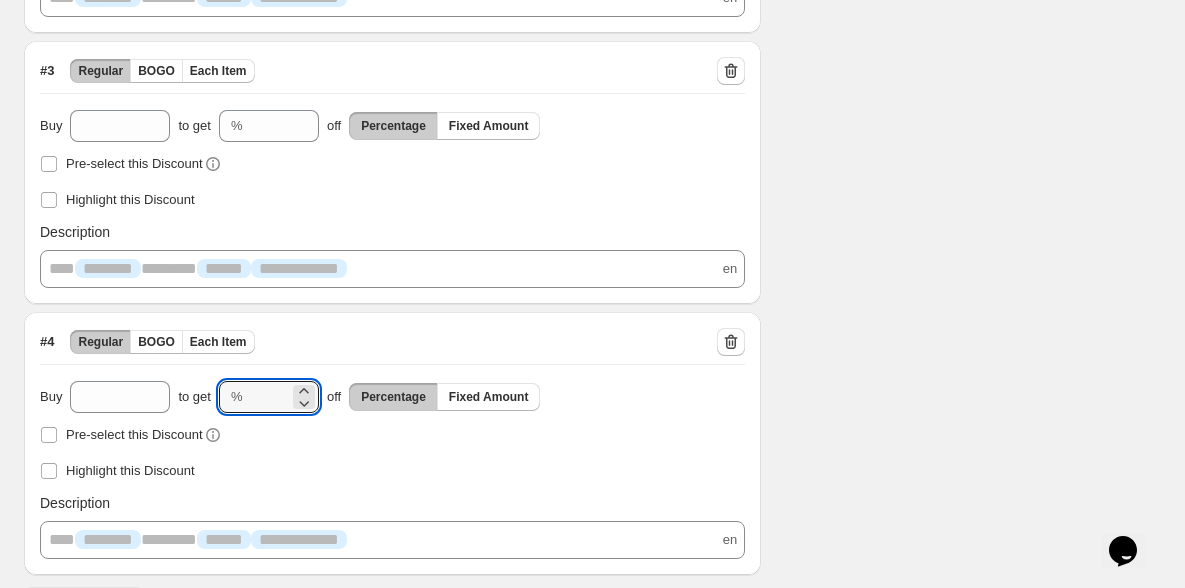 drag, startPoint x: 274, startPoint y: 390, endPoint x: 225, endPoint y: 390, distance: 49 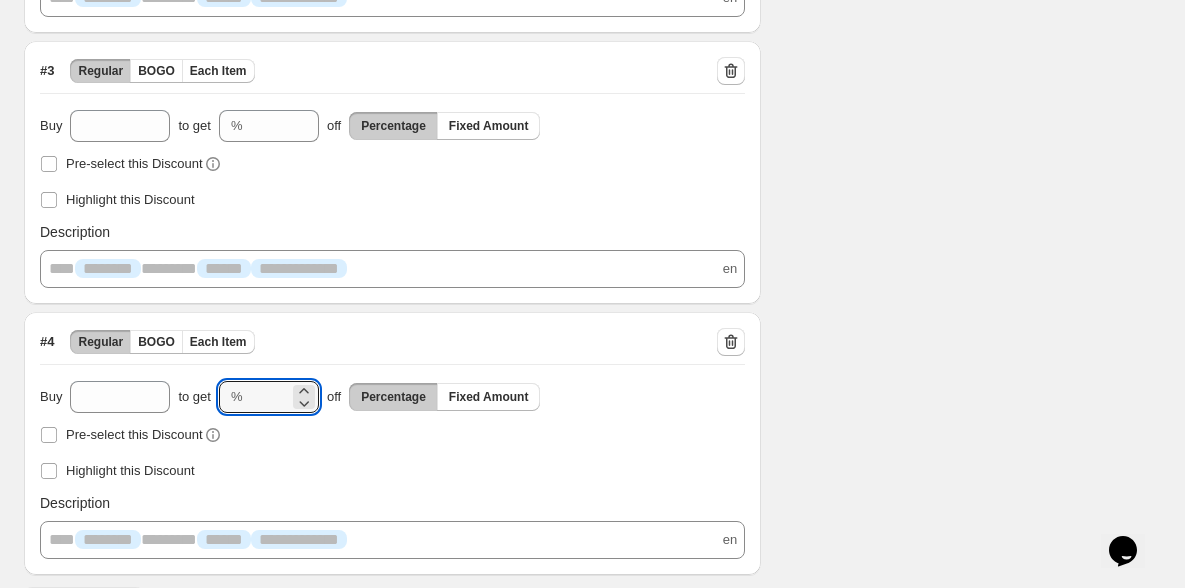 click on "% **" at bounding box center (269, 397) 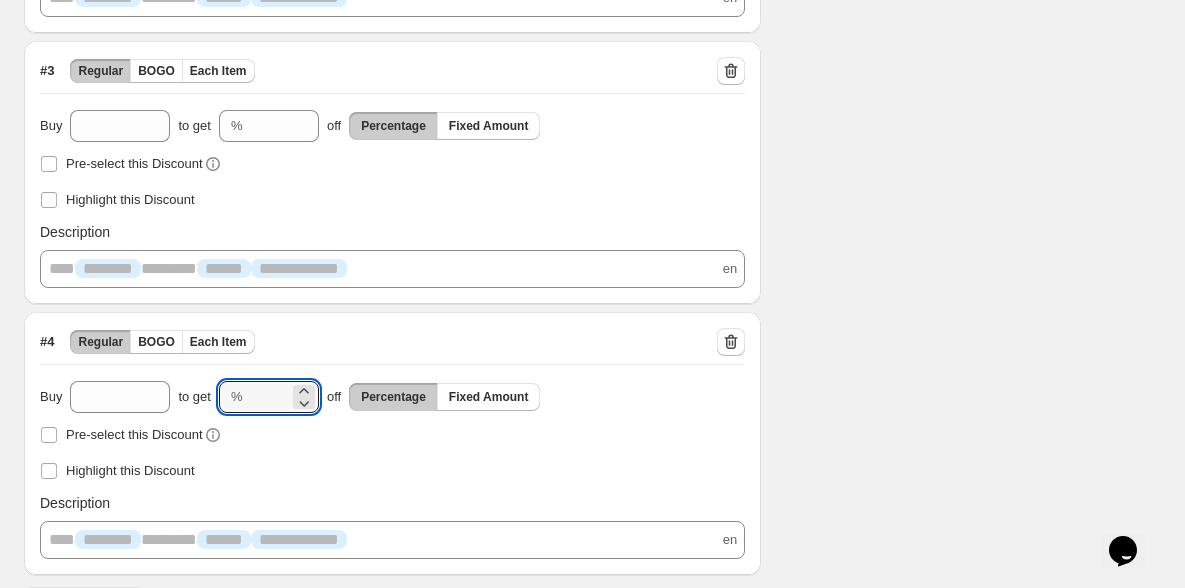 type on "**" 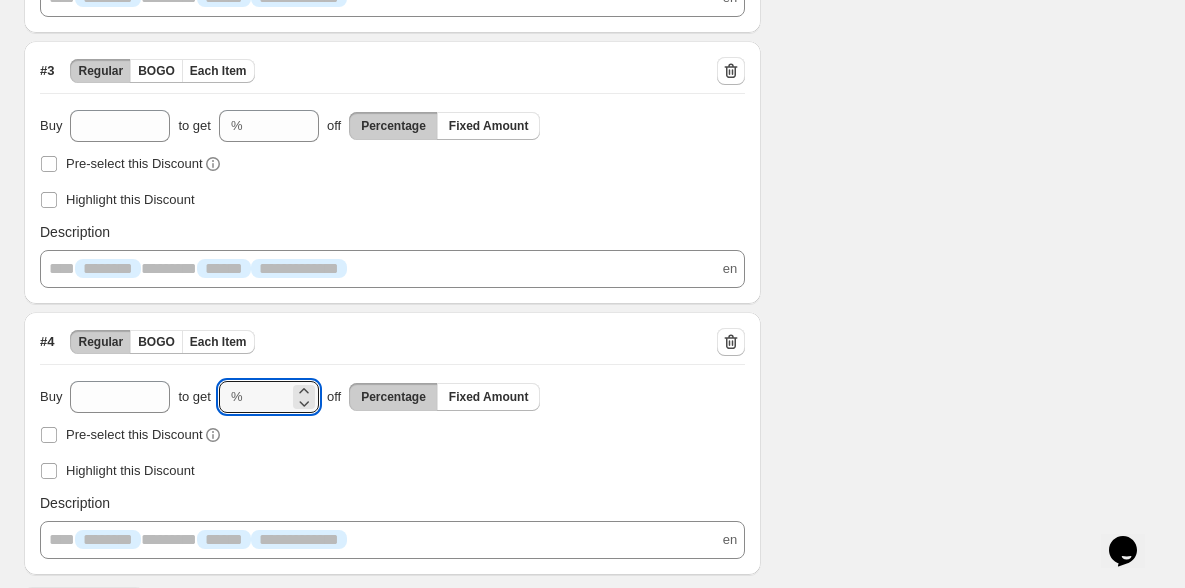 click on "**********" at bounding box center (577, -124) 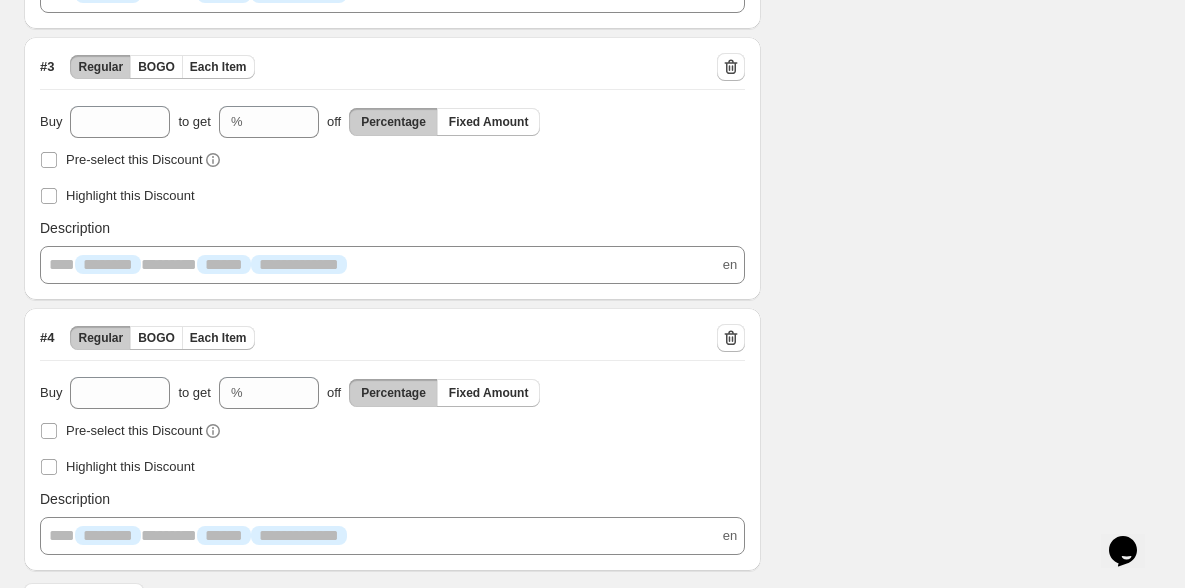 scroll, scrollTop: 961, scrollLeft: 0, axis: vertical 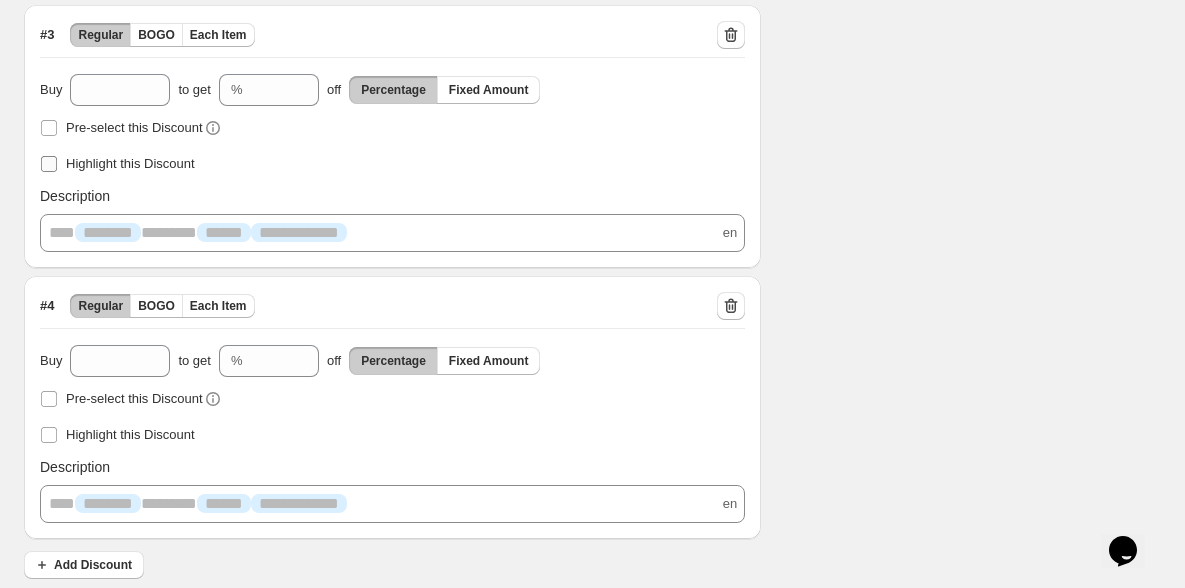 click on "Highlight this Discount" at bounding box center (130, 163) 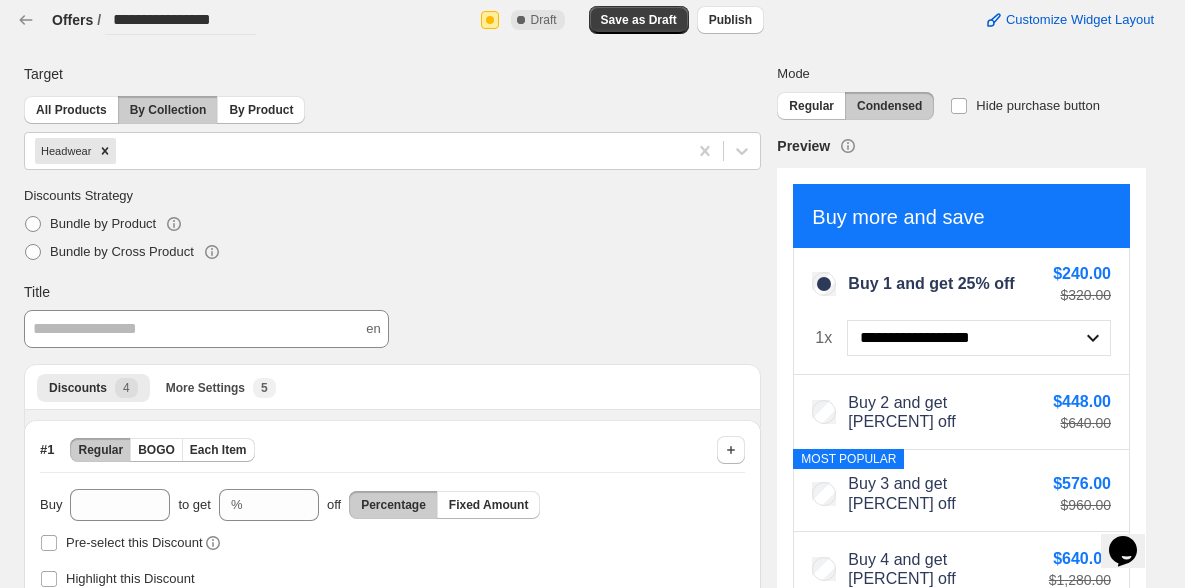 scroll, scrollTop: 0, scrollLeft: 0, axis: both 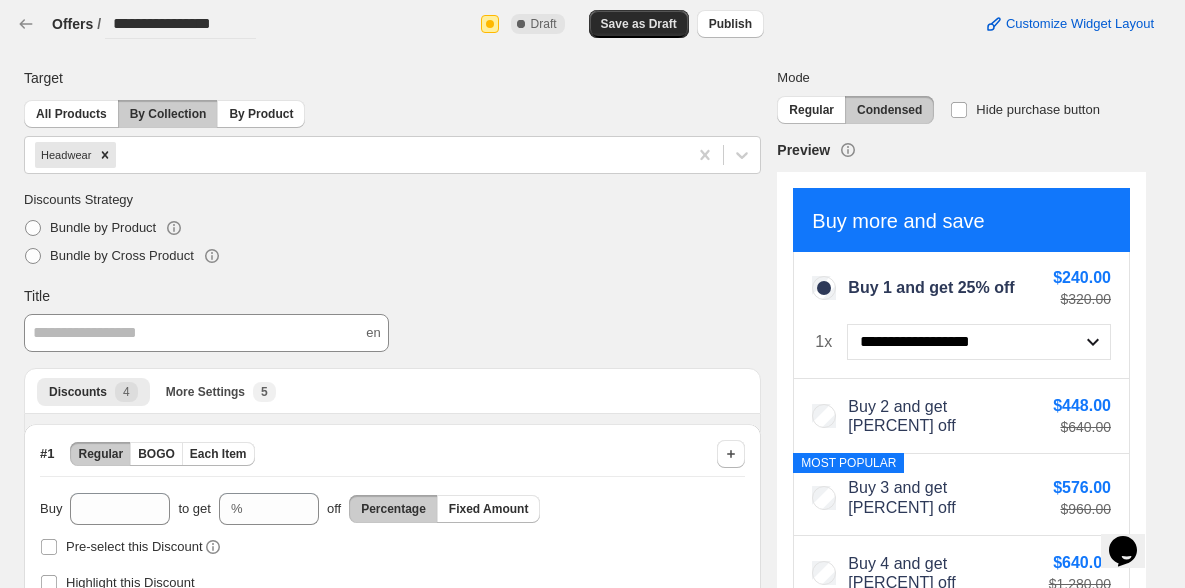click on "Save as Draft" at bounding box center [639, 24] 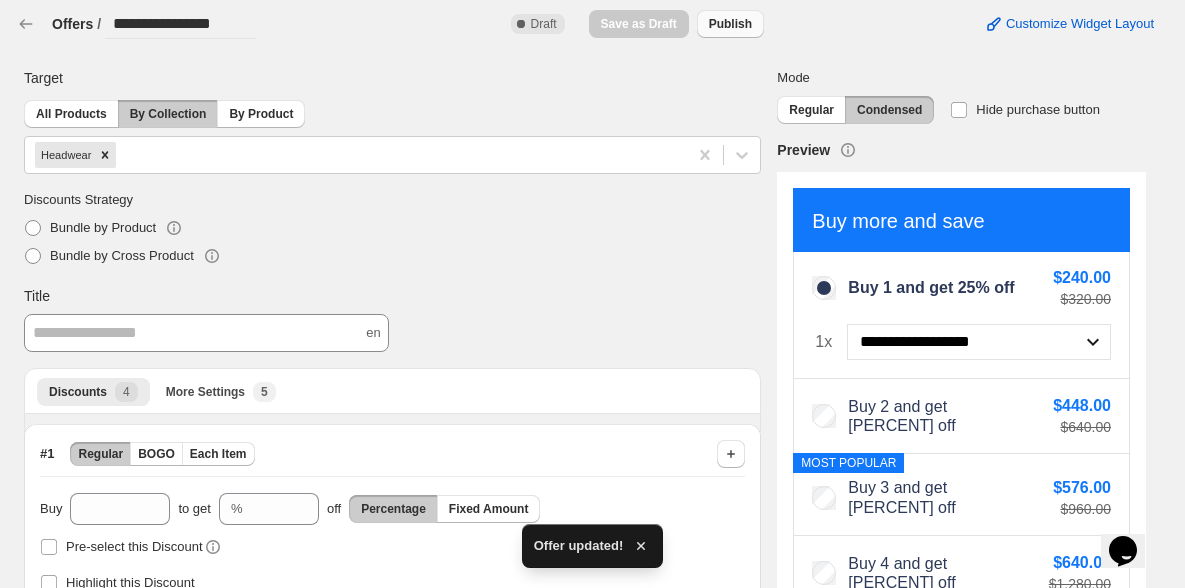 click on "Publish" at bounding box center (730, 24) 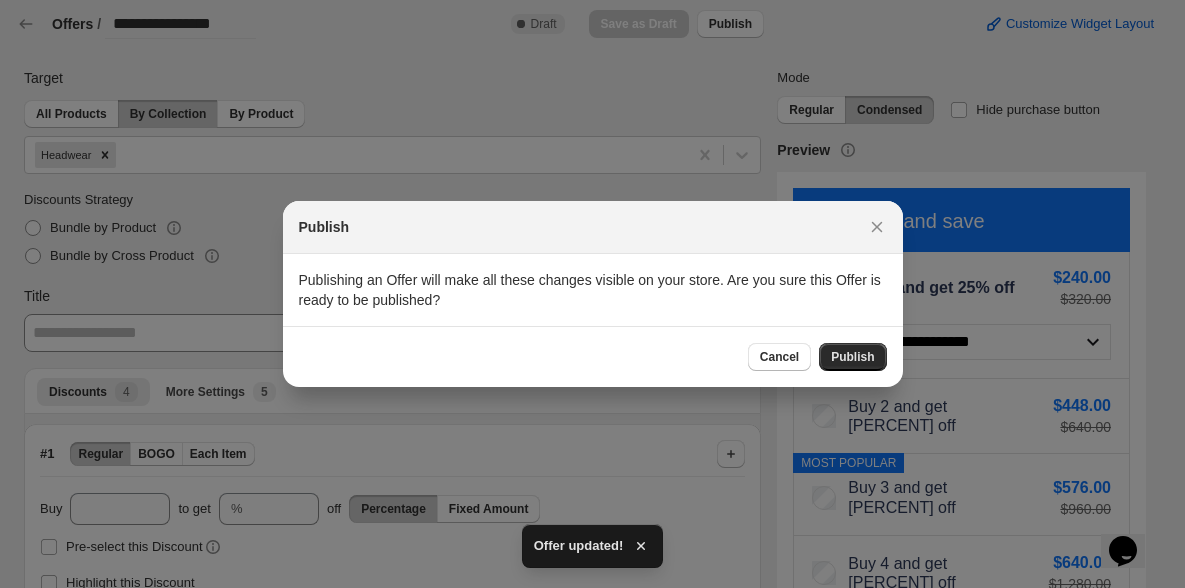 click on "Publish" at bounding box center (852, 357) 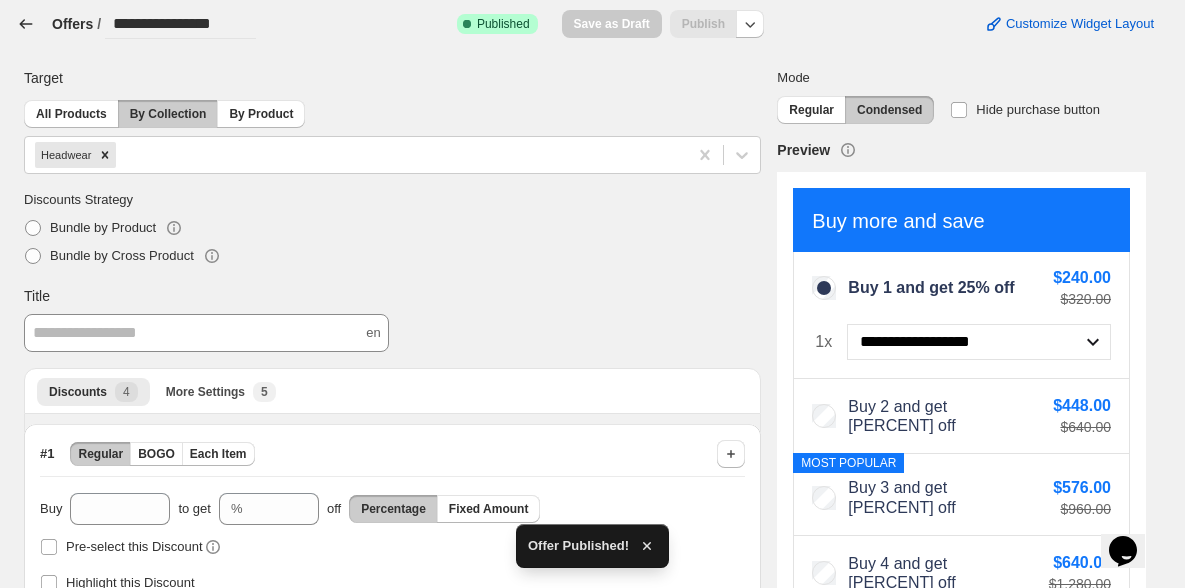 click 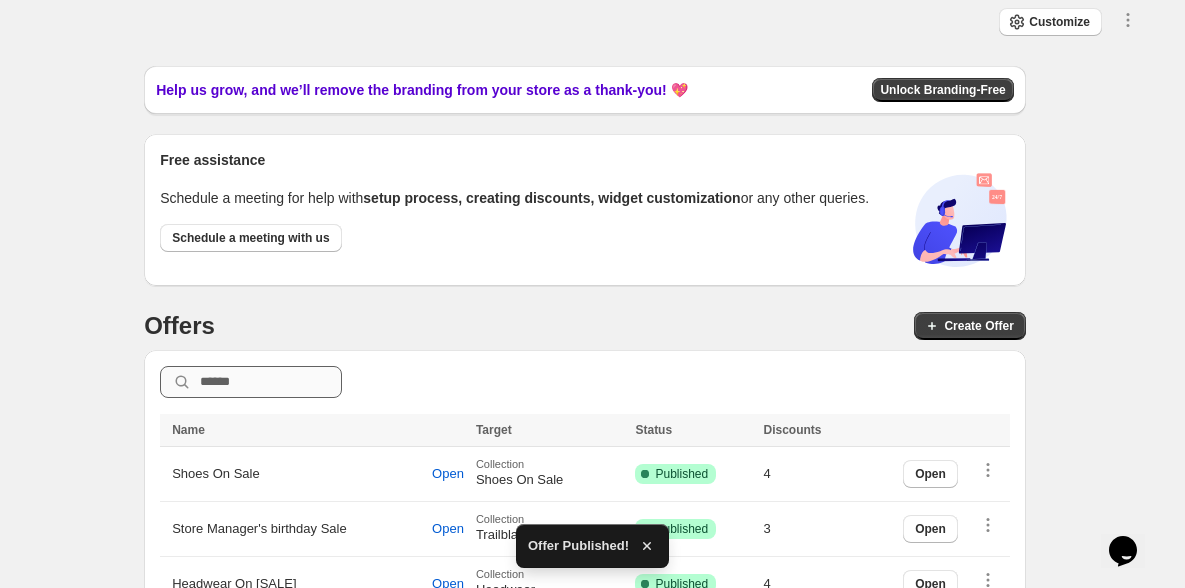 scroll, scrollTop: 46, scrollLeft: 0, axis: vertical 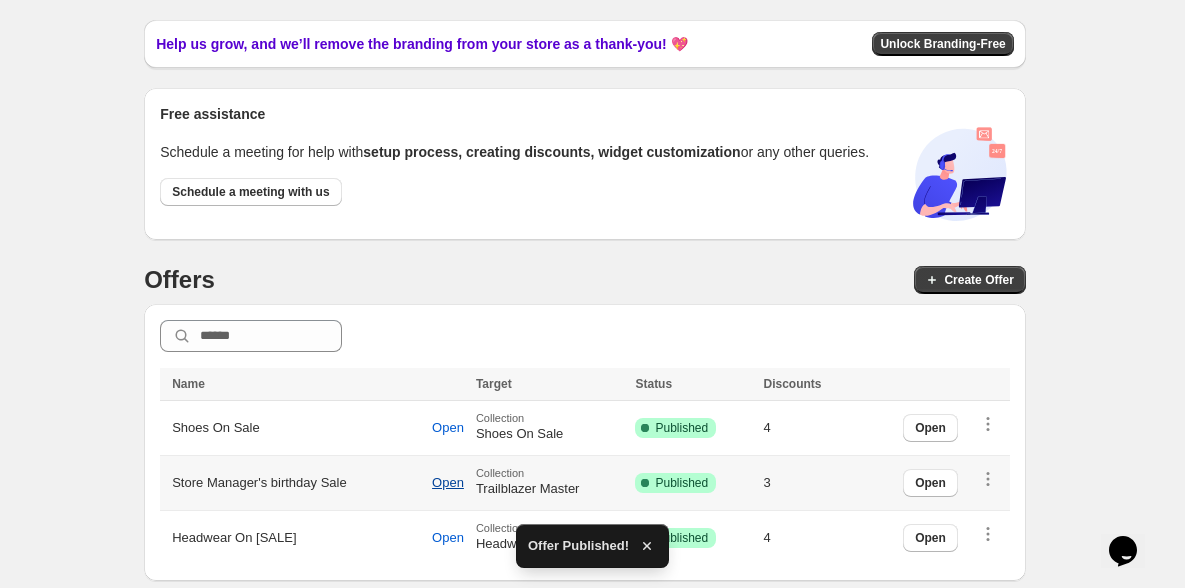 click on "Open" at bounding box center [448, 483] 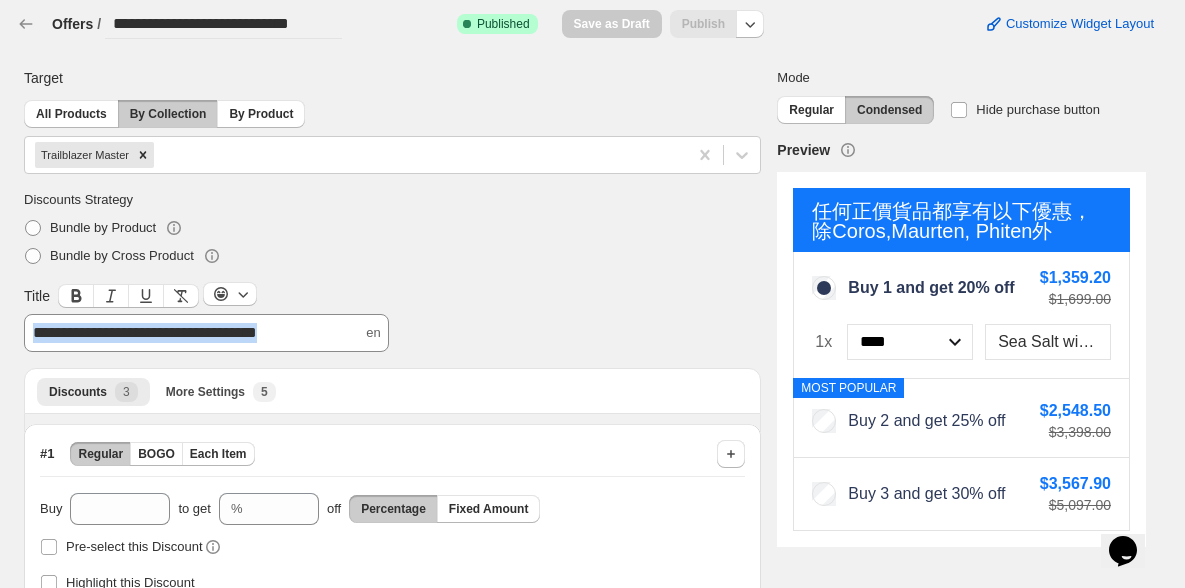 drag, startPoint x: 38, startPoint y: 329, endPoint x: 287, endPoint y: 347, distance: 249.64975 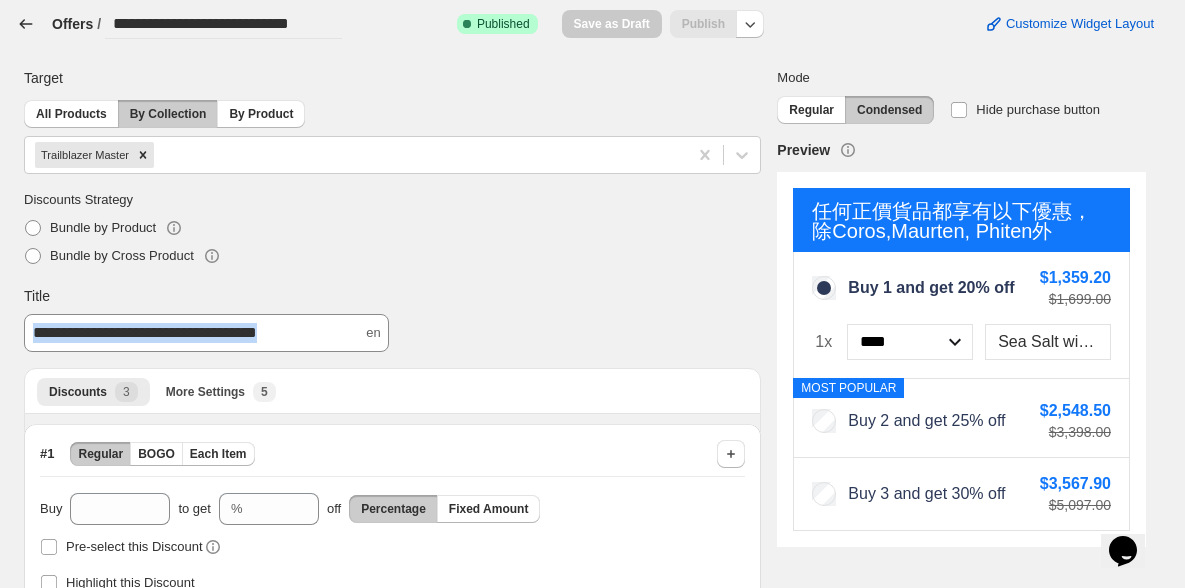 click 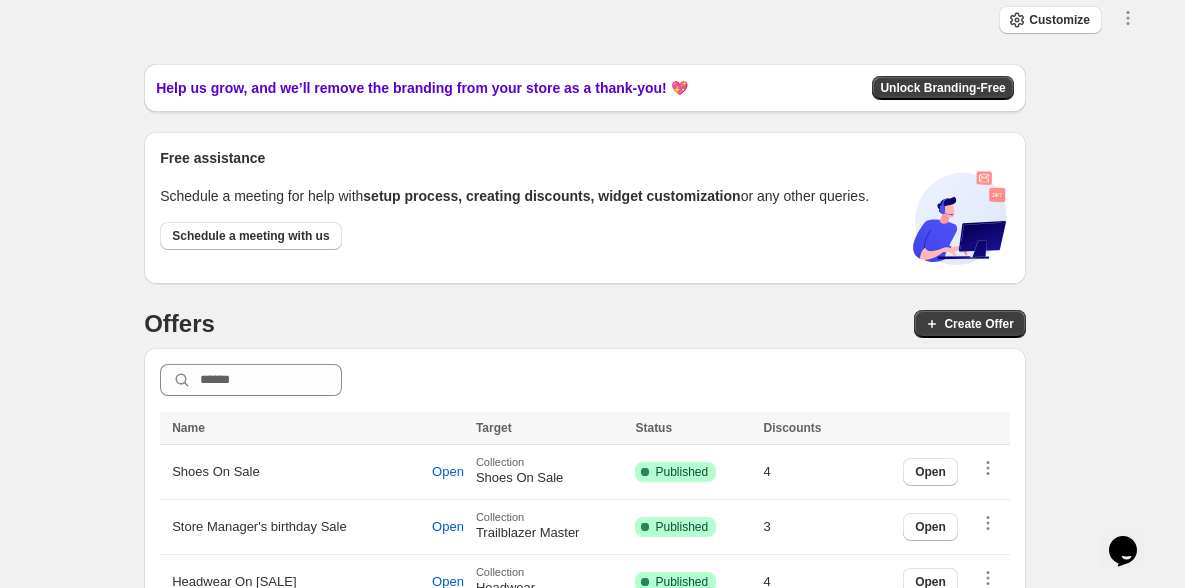scroll, scrollTop: 46, scrollLeft: 0, axis: vertical 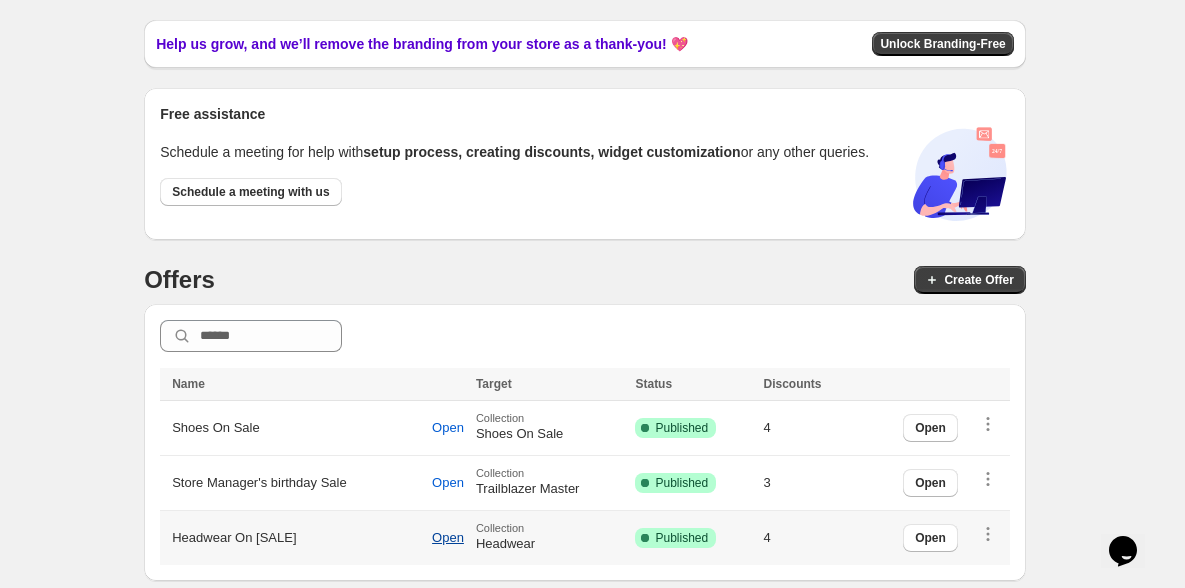 click on "Open" at bounding box center (448, 538) 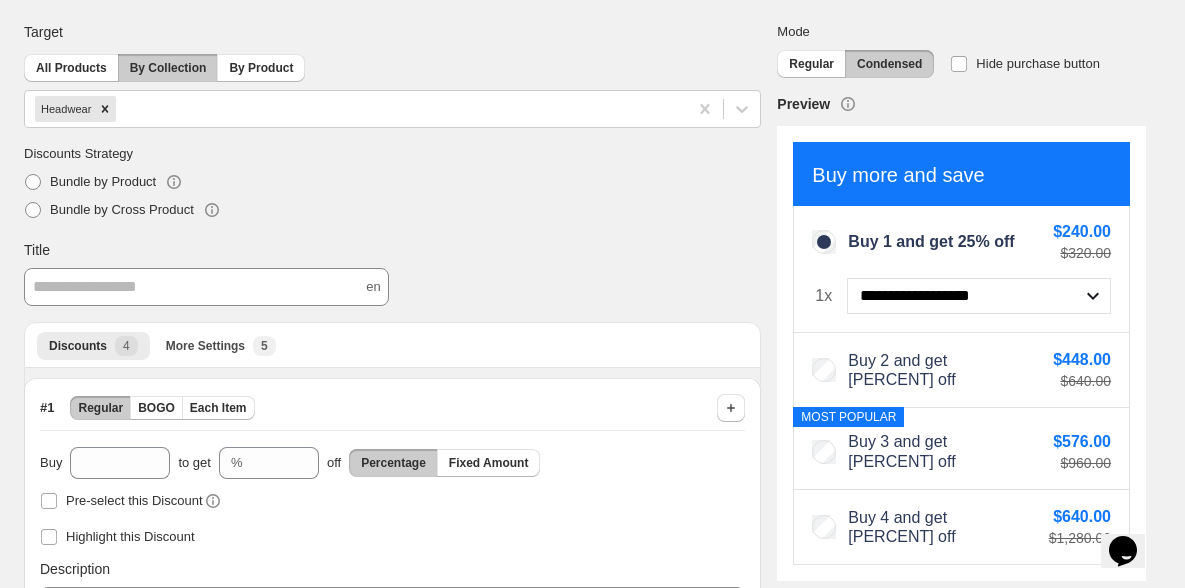 click on "**********" at bounding box center [206, 287] 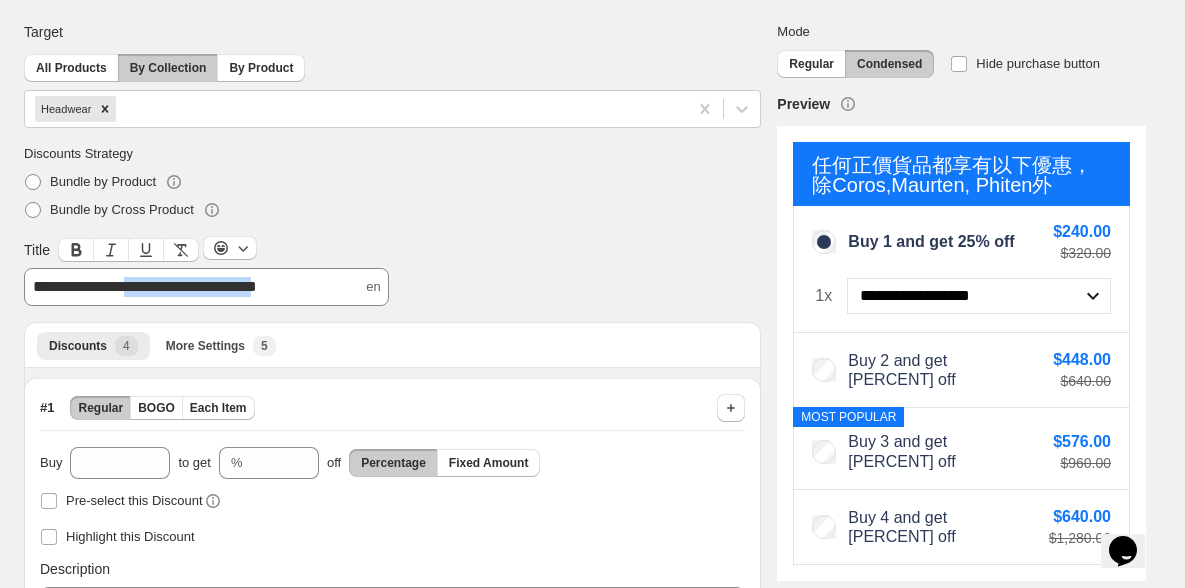 drag, startPoint x: 194, startPoint y: 307, endPoint x: 16, endPoint y: 304, distance: 178.02528 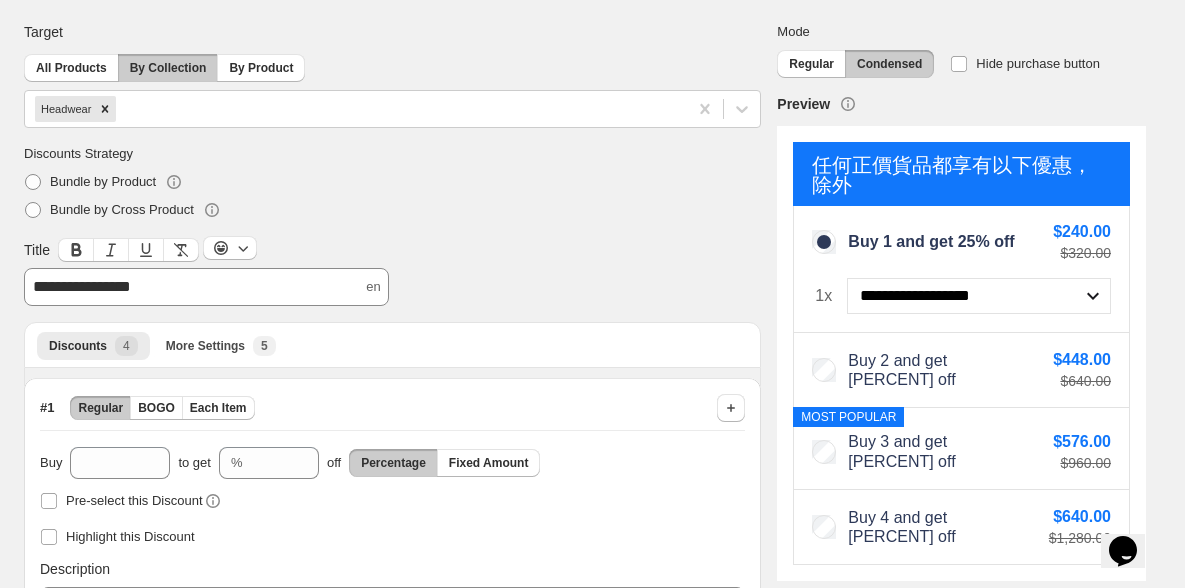 type 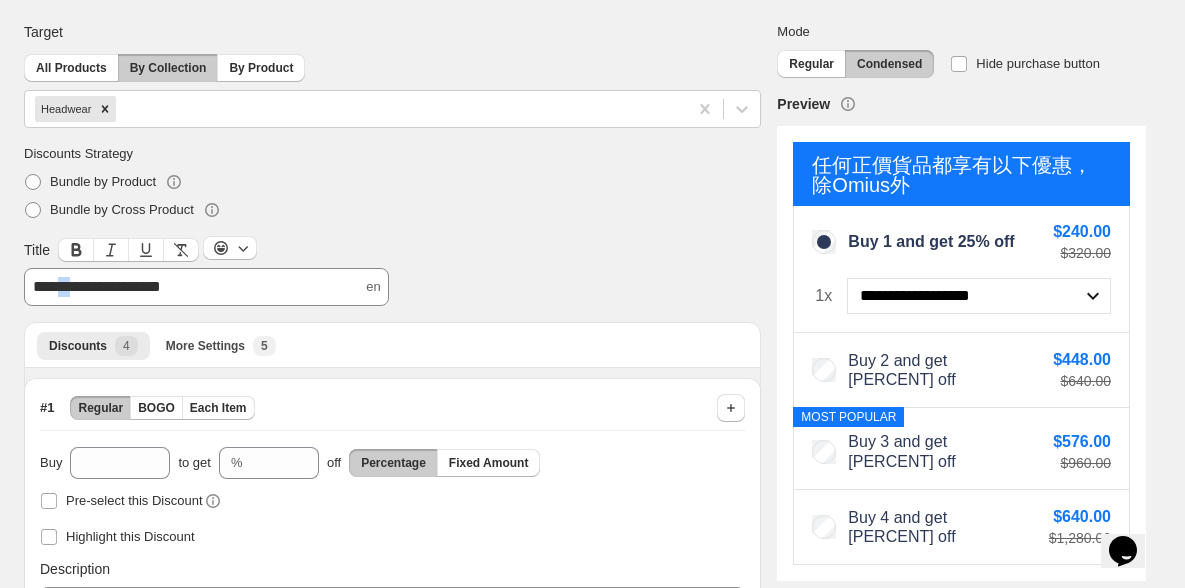 drag, startPoint x: 98, startPoint y: 287, endPoint x: 126, endPoint y: 289, distance: 28.071337 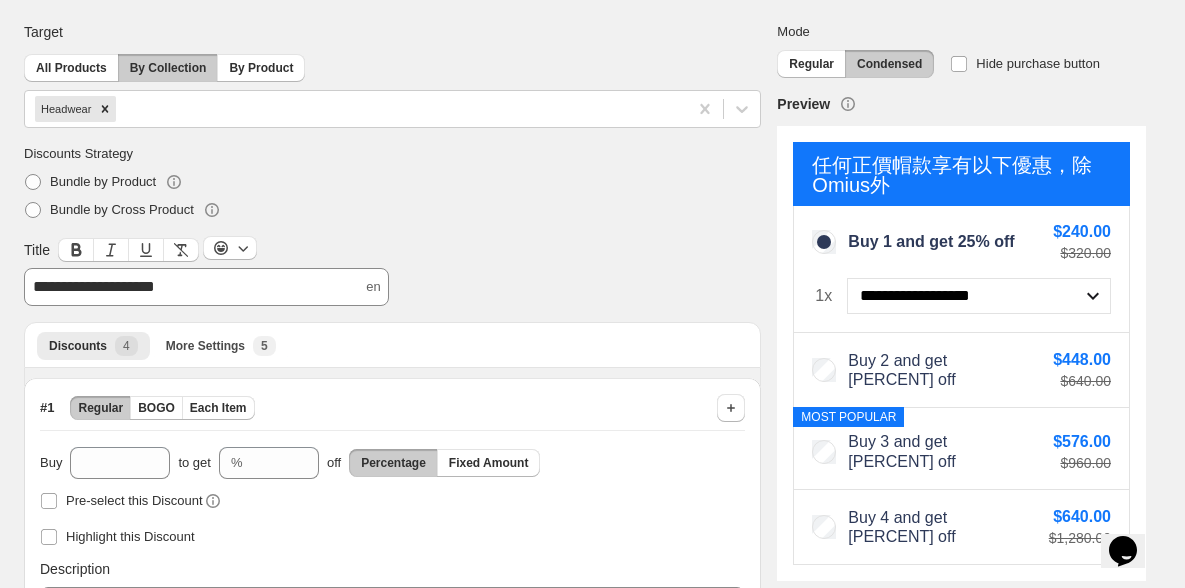 click on "Discounts Strategy Bundle by Product Bundle by Cross Product" at bounding box center [392, 184] 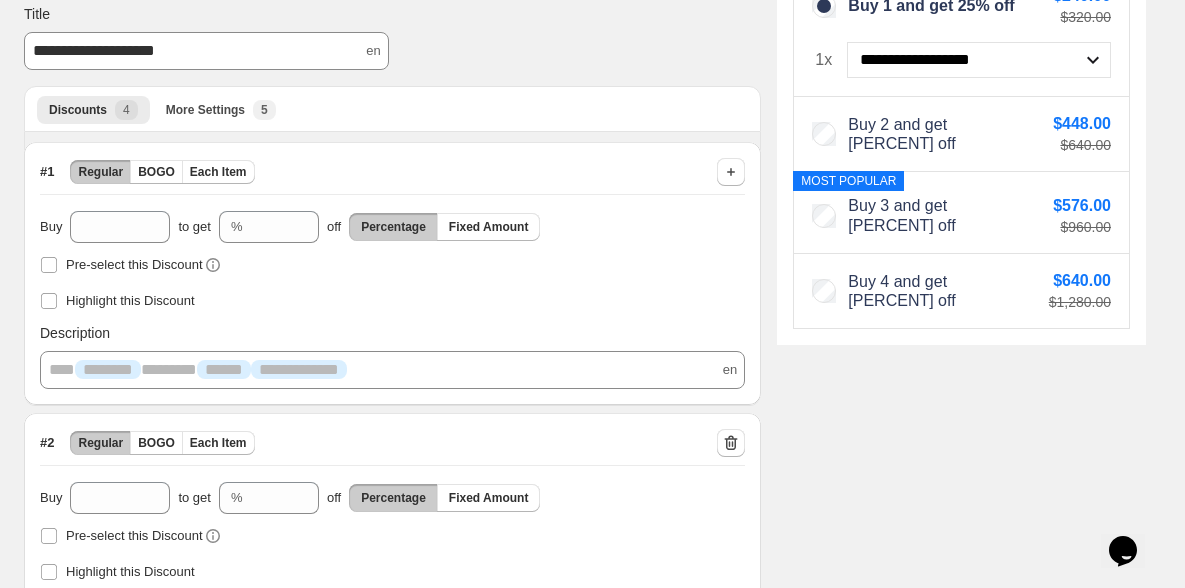 scroll, scrollTop: 0, scrollLeft: 0, axis: both 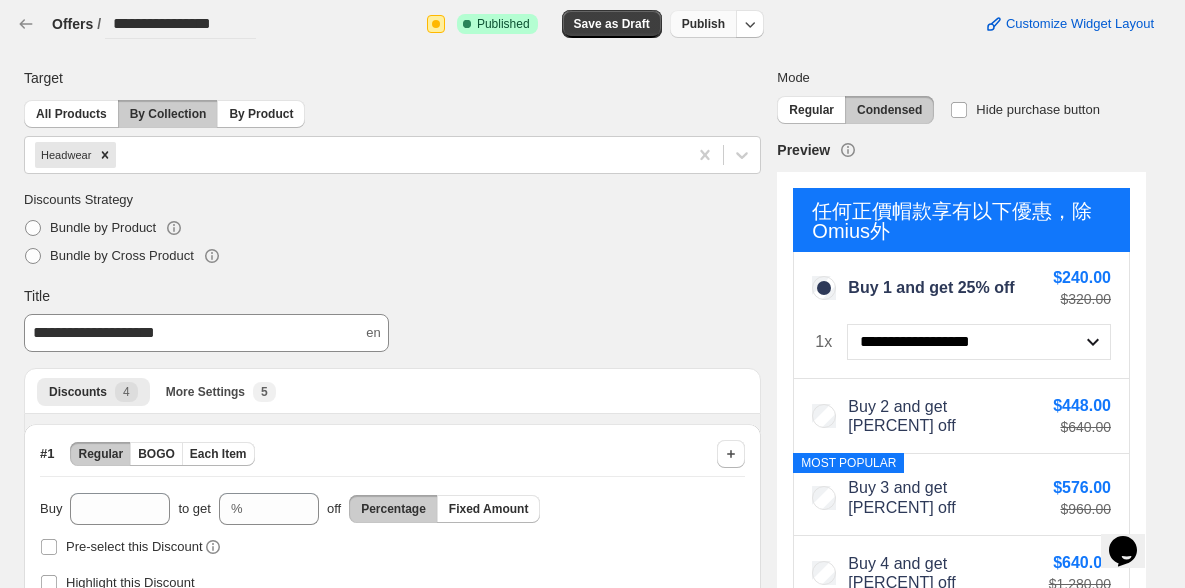click on "Publish" at bounding box center [703, 24] 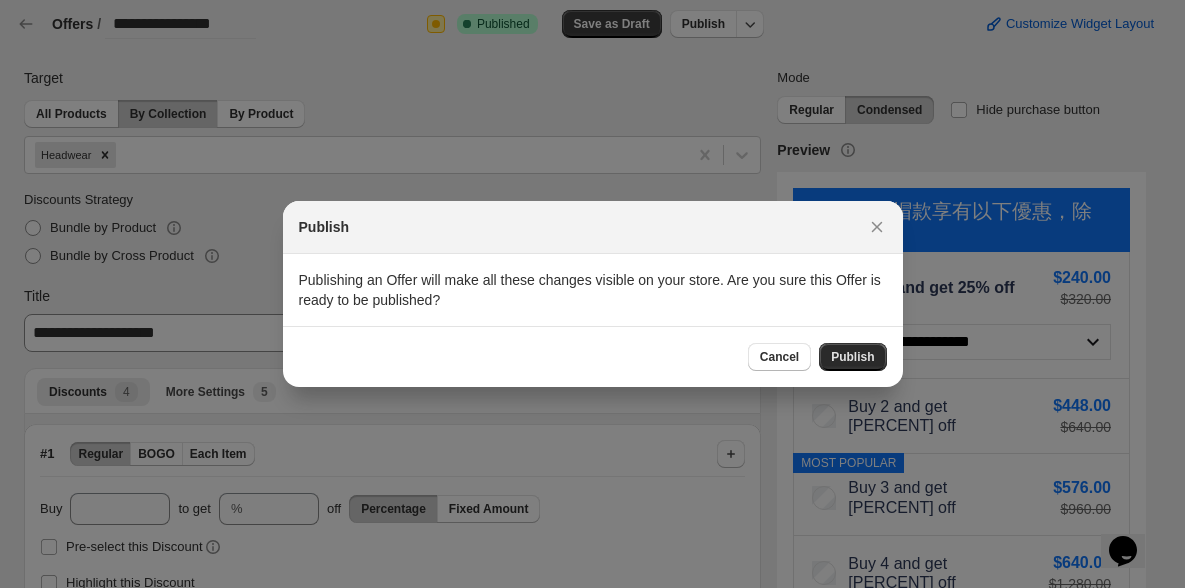 click on "Publish" at bounding box center [852, 357] 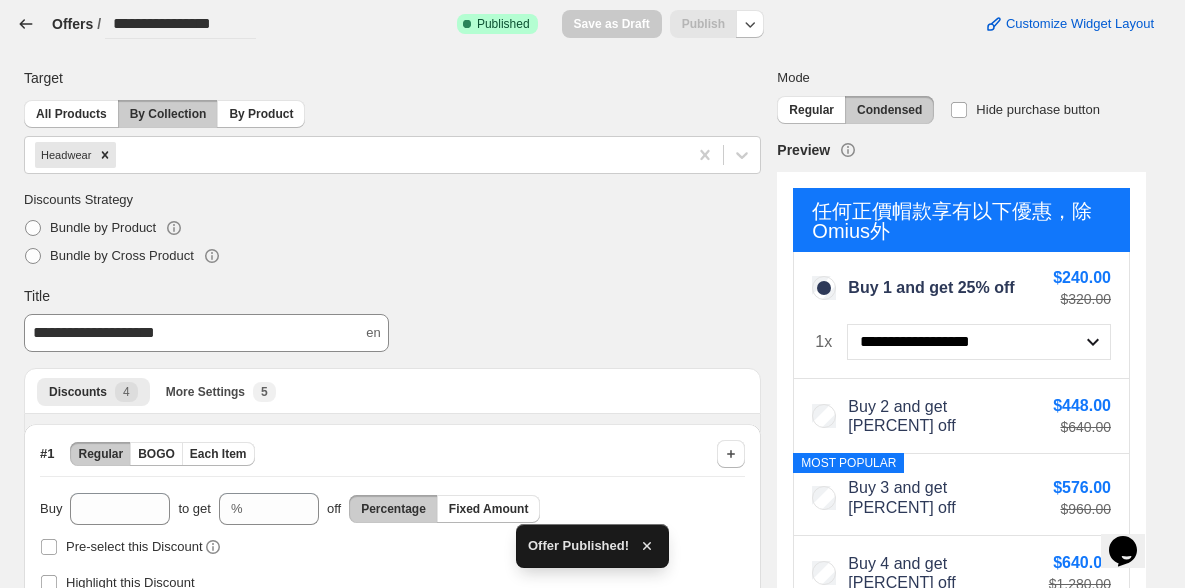 click 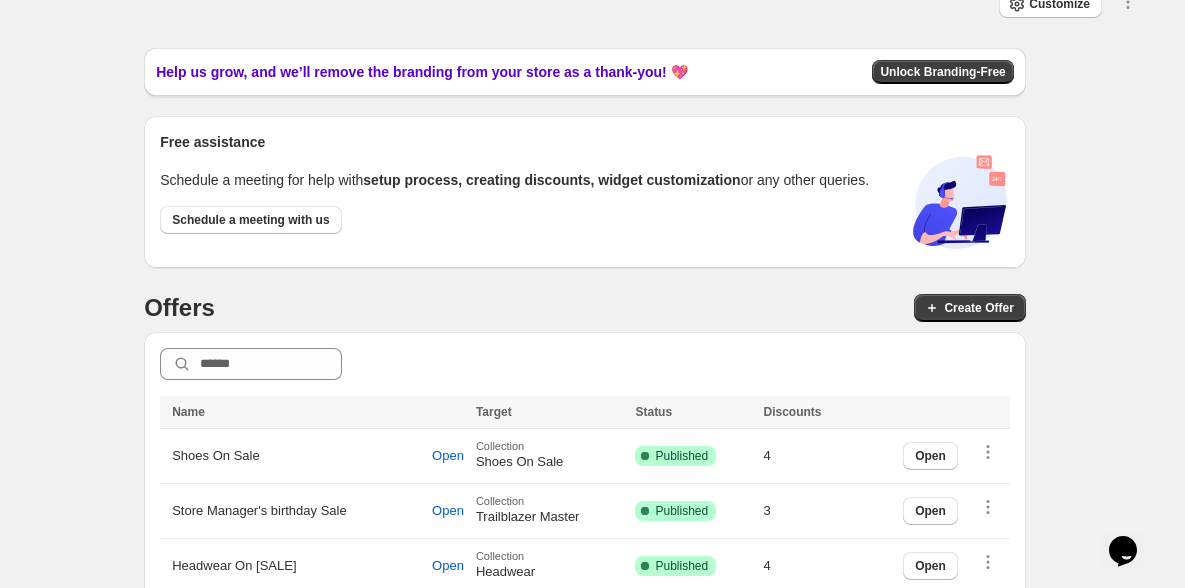 scroll, scrollTop: 46, scrollLeft: 0, axis: vertical 